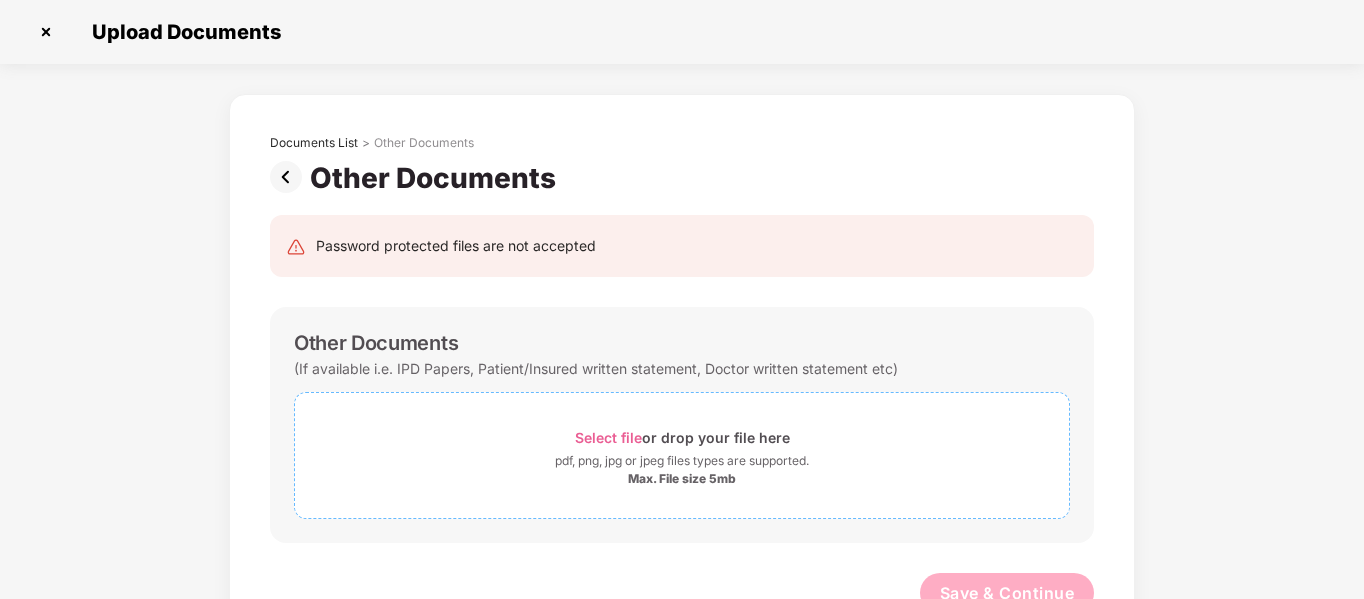scroll, scrollTop: 48, scrollLeft: 0, axis: vertical 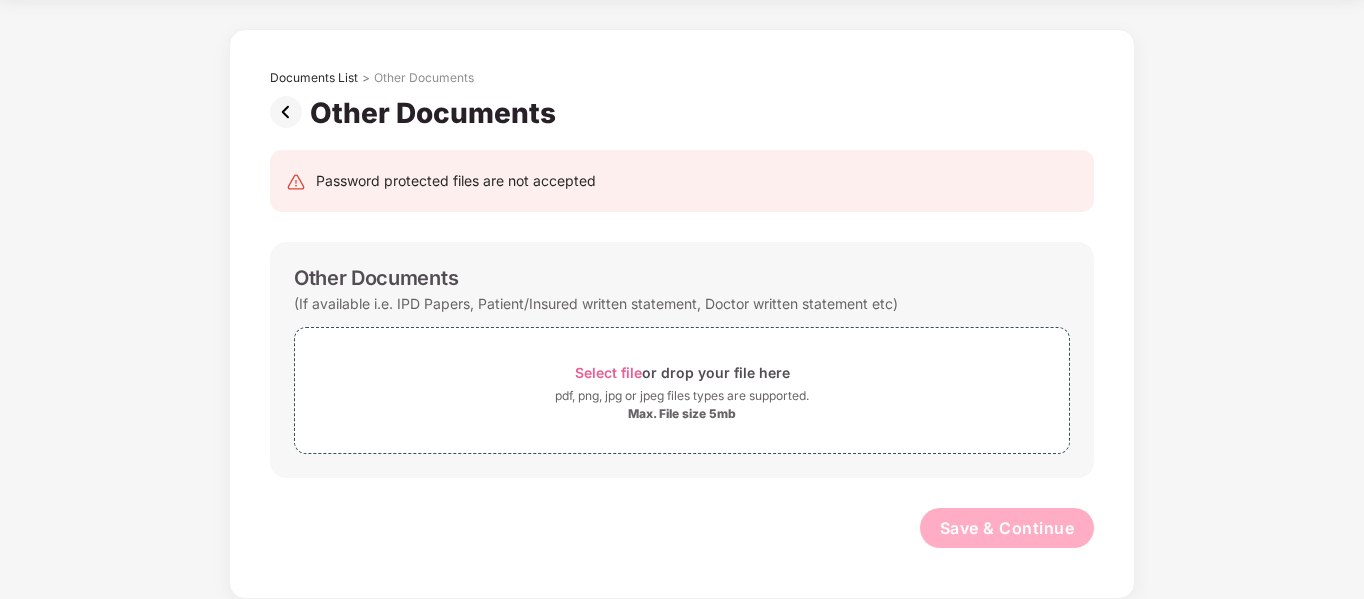 click on "Save & Continue" at bounding box center (682, 533) 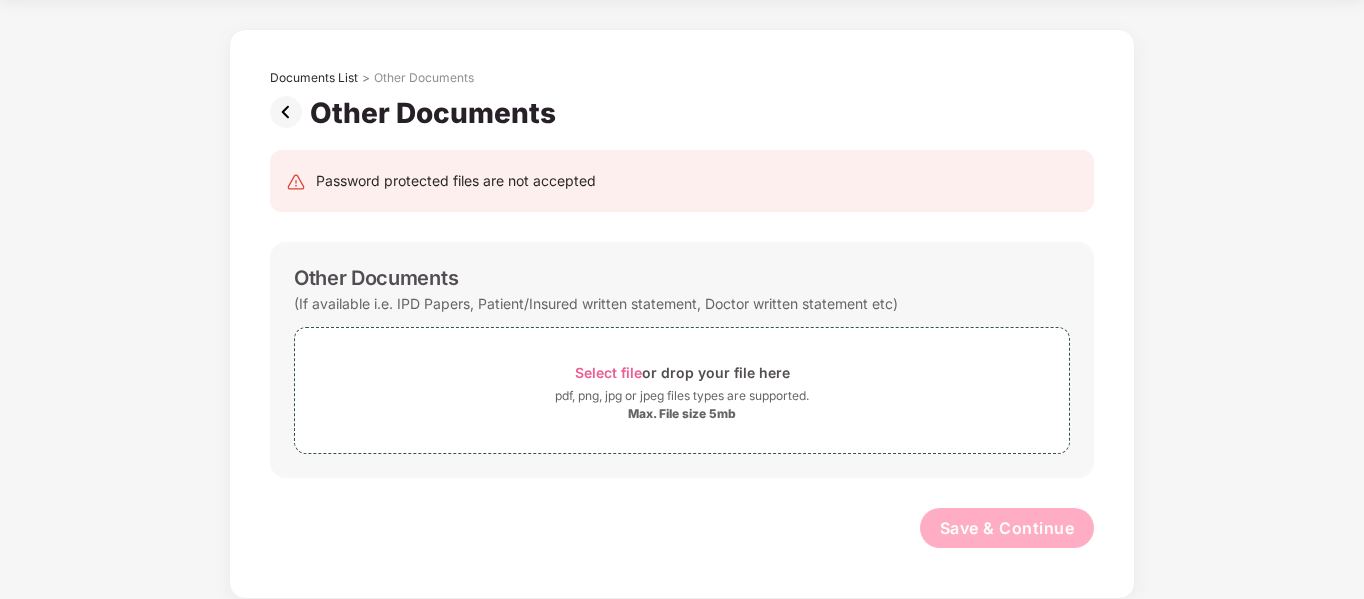 click on "Password protected files are not accepted Other Documents (If available i.e. IPD Papers, Patient/Insured written  statement, Doctor written statement etc)   Select file  or drop your file here pdf, png, jpg or jpeg files types are supported. Max. File size 5mb    Save & Continue" at bounding box center [682, 359] 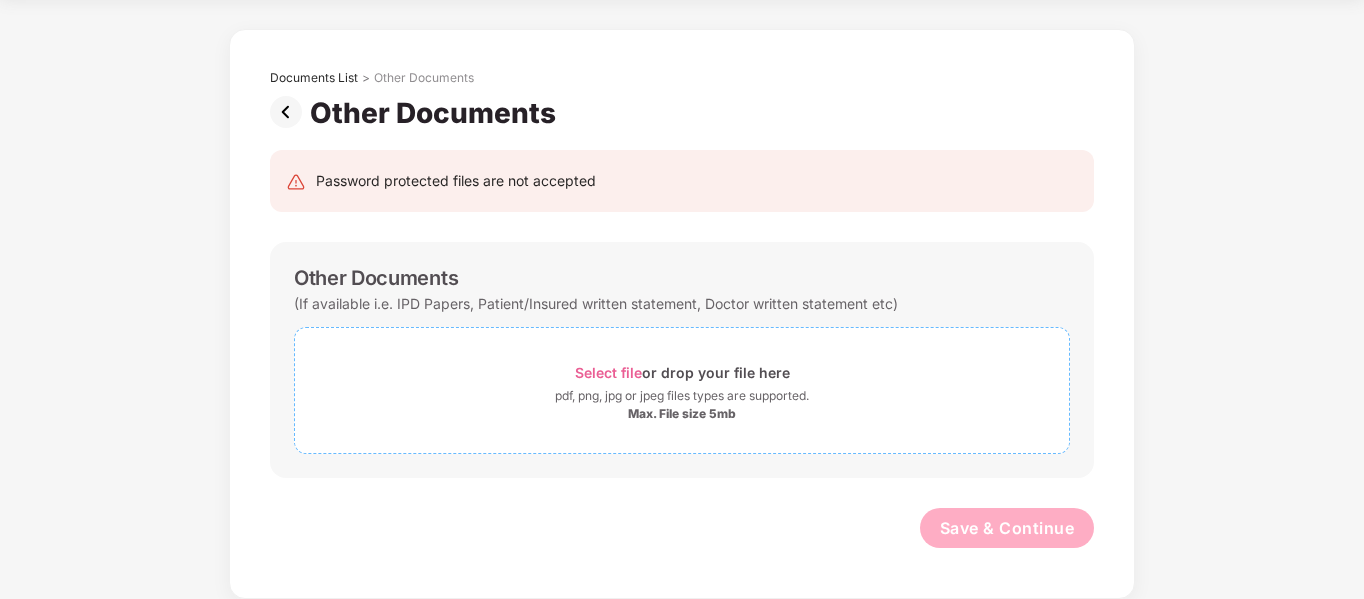 click on "pdf, png, jpg or jpeg files types are supported." at bounding box center (682, 396) 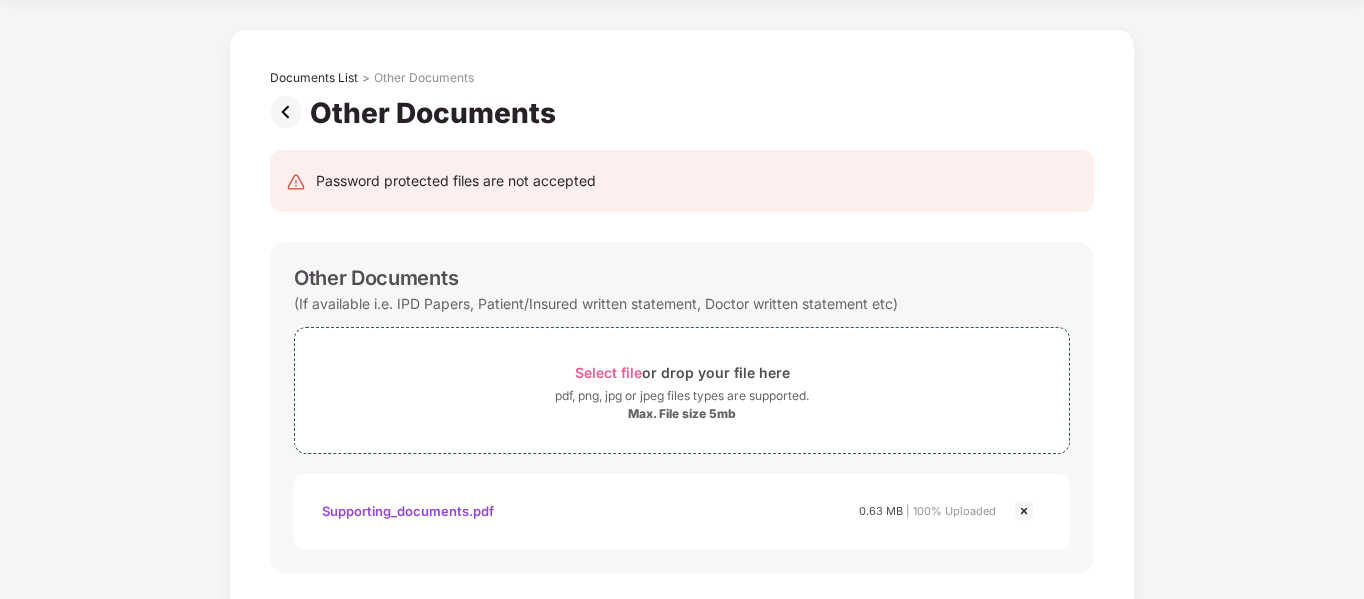 click at bounding box center [290, 112] 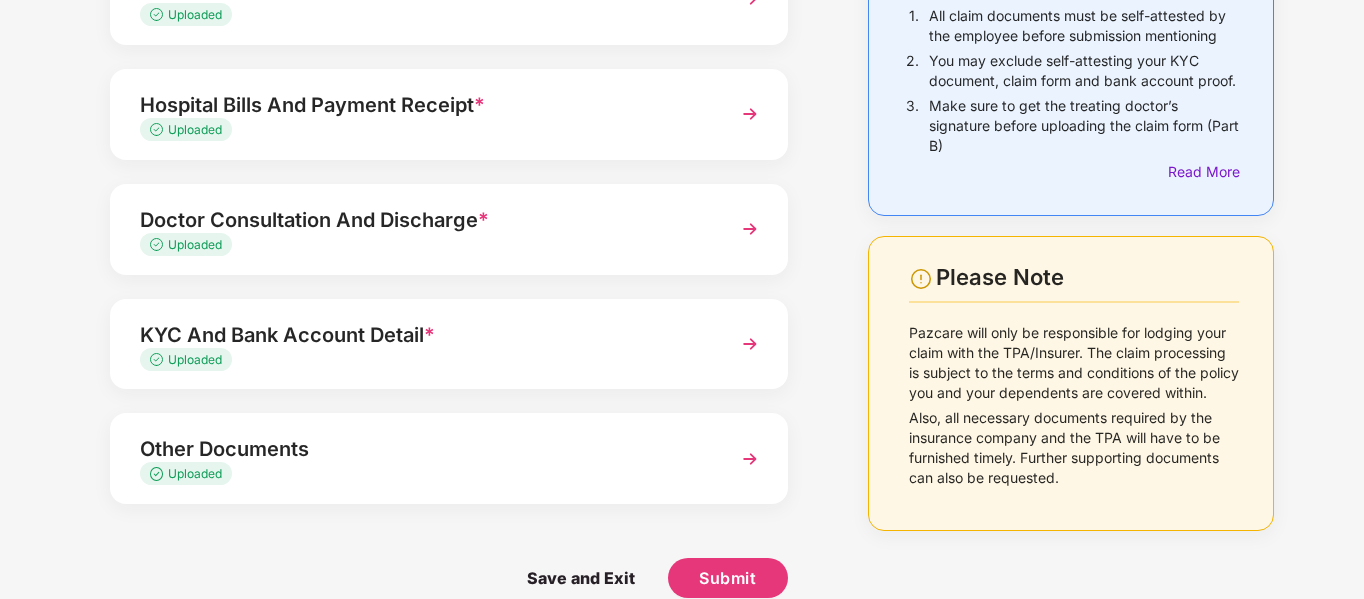scroll, scrollTop: 229, scrollLeft: 0, axis: vertical 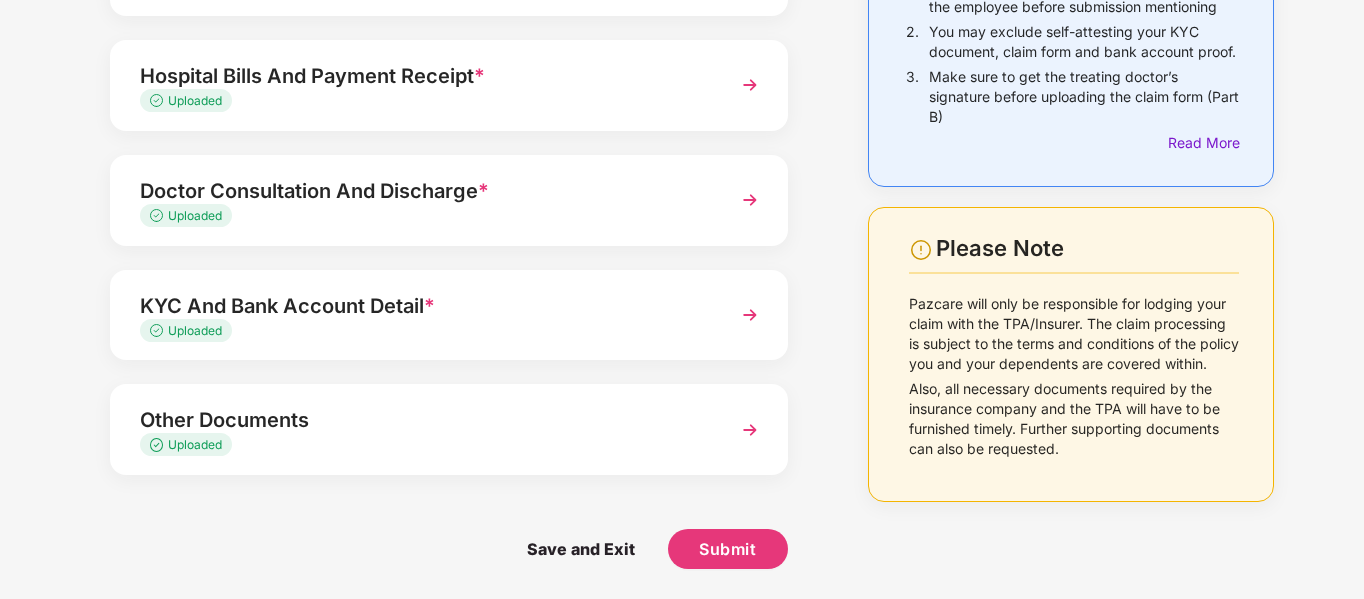 click on "Uploaded" at bounding box center [423, 331] 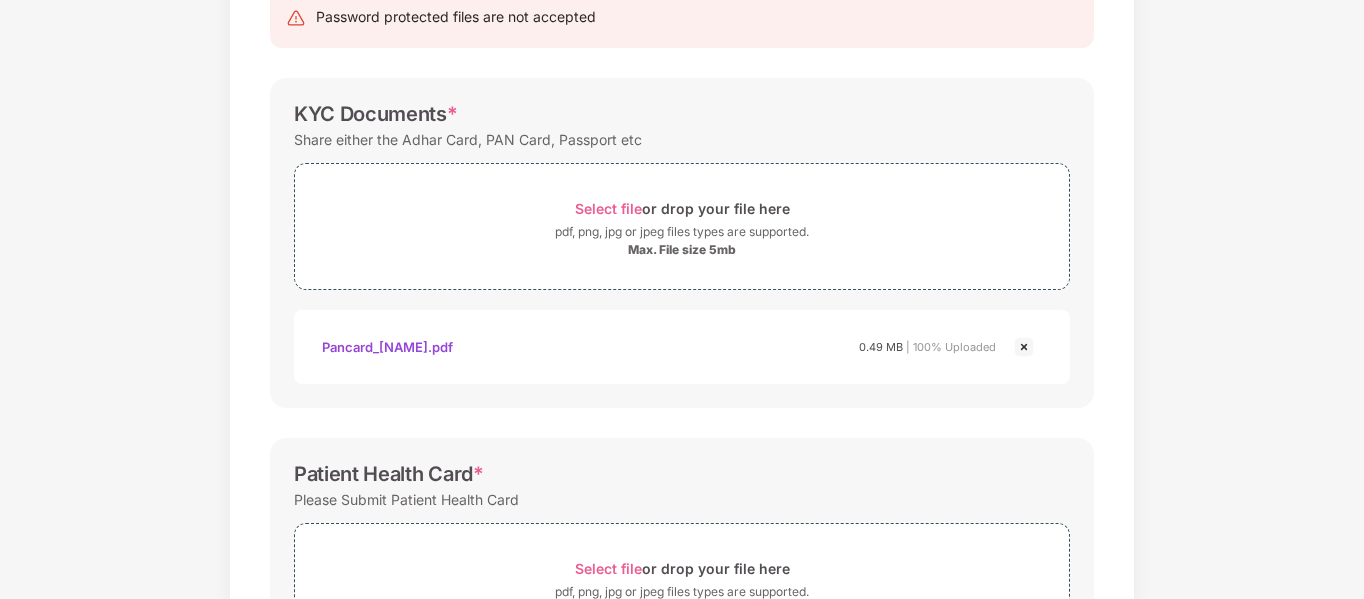 scroll, scrollTop: 0, scrollLeft: 0, axis: both 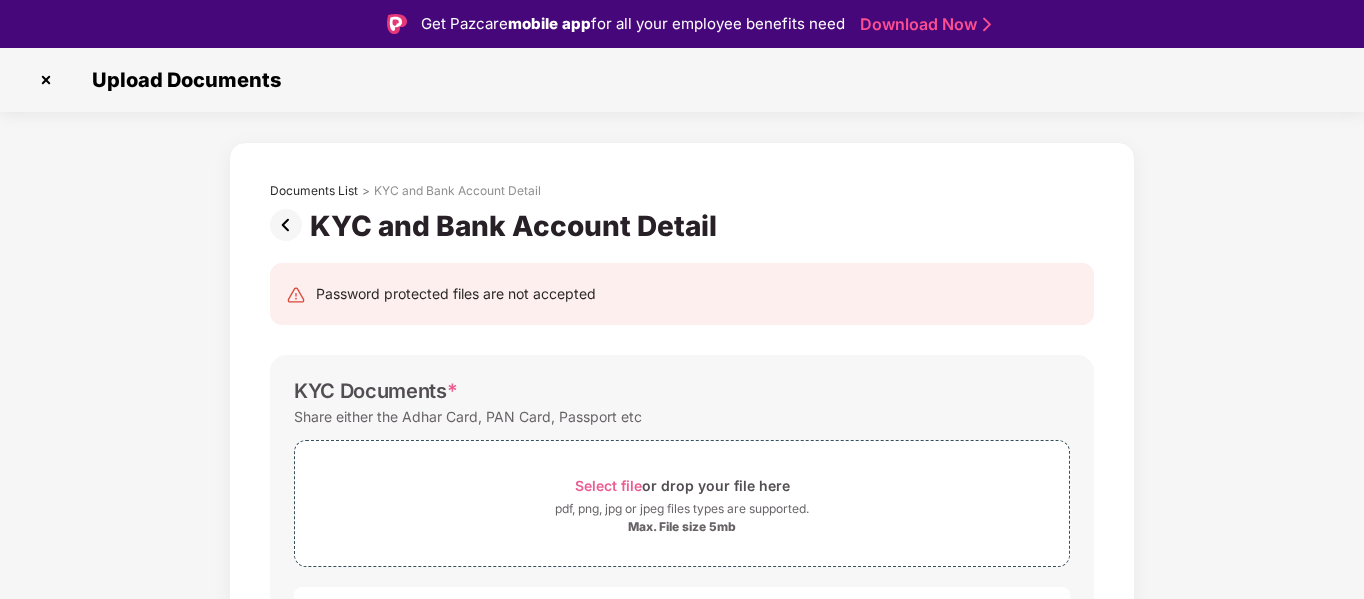 click at bounding box center (290, 225) 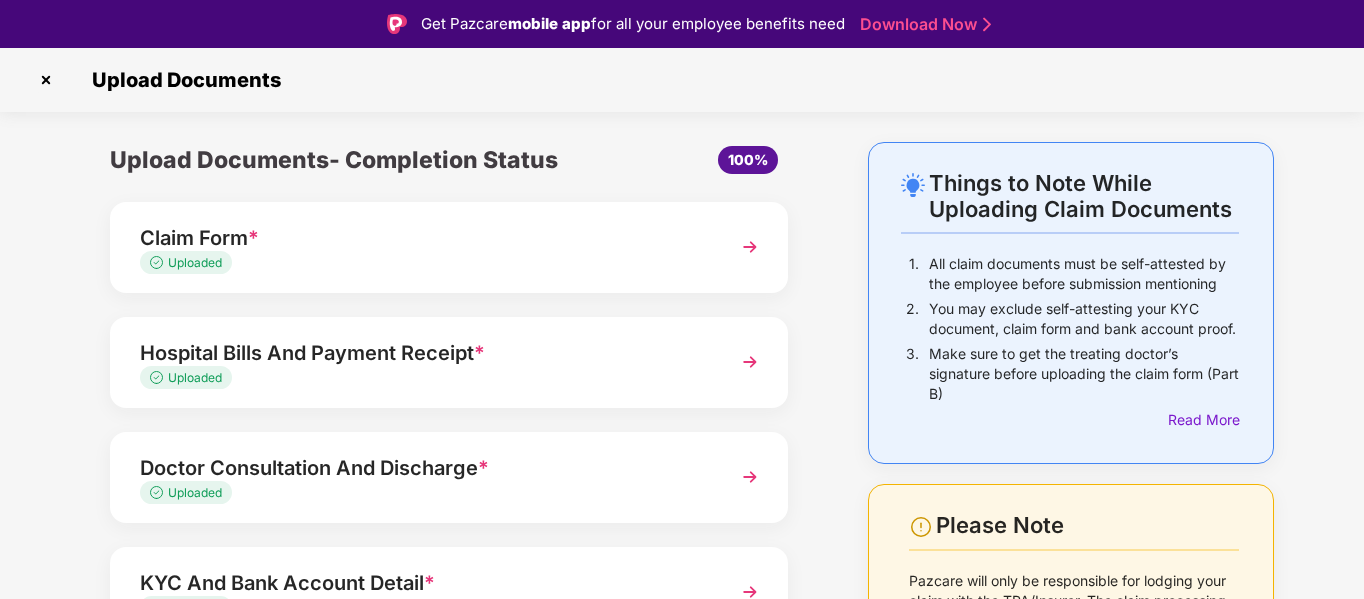 scroll, scrollTop: 229, scrollLeft: 0, axis: vertical 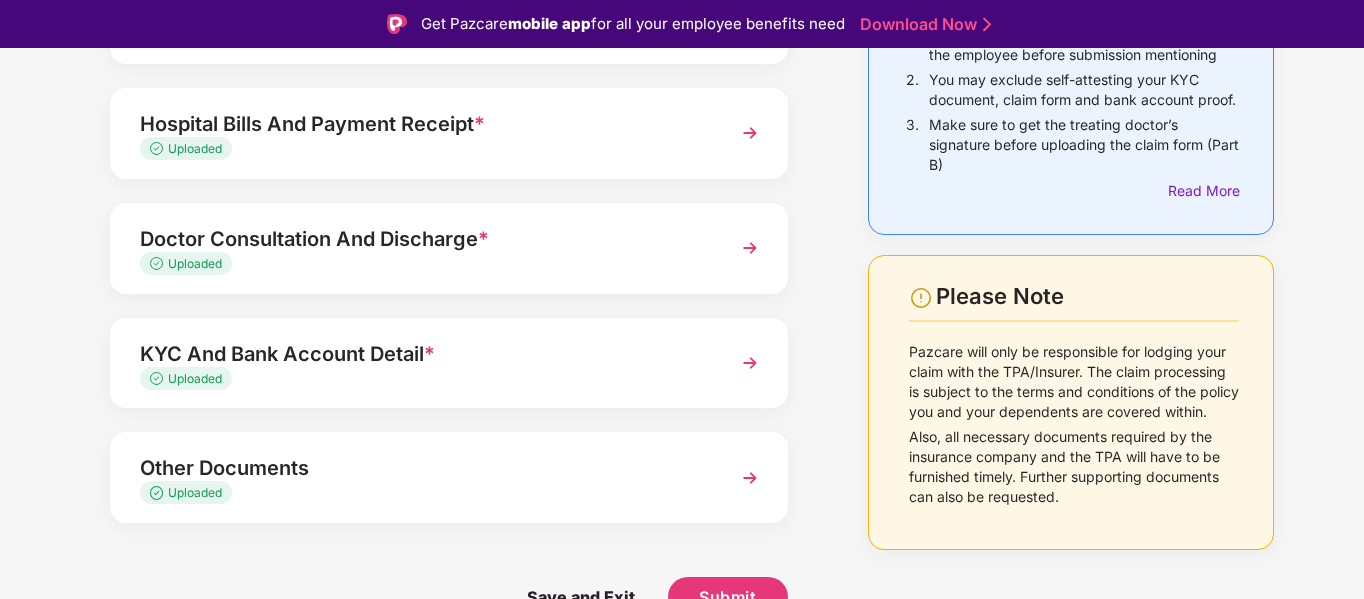 click on "Upload Documents- Completion Status 100% Claim Form * Uploaded  Hospital Bills And Payment Receipt * Uploaded  Doctor Consultation And Discharge * Uploaded  KYC And Bank Account Detail * Uploaded  Other Documents Uploaded  Save and Exit  Submit" at bounding box center [449, 280] 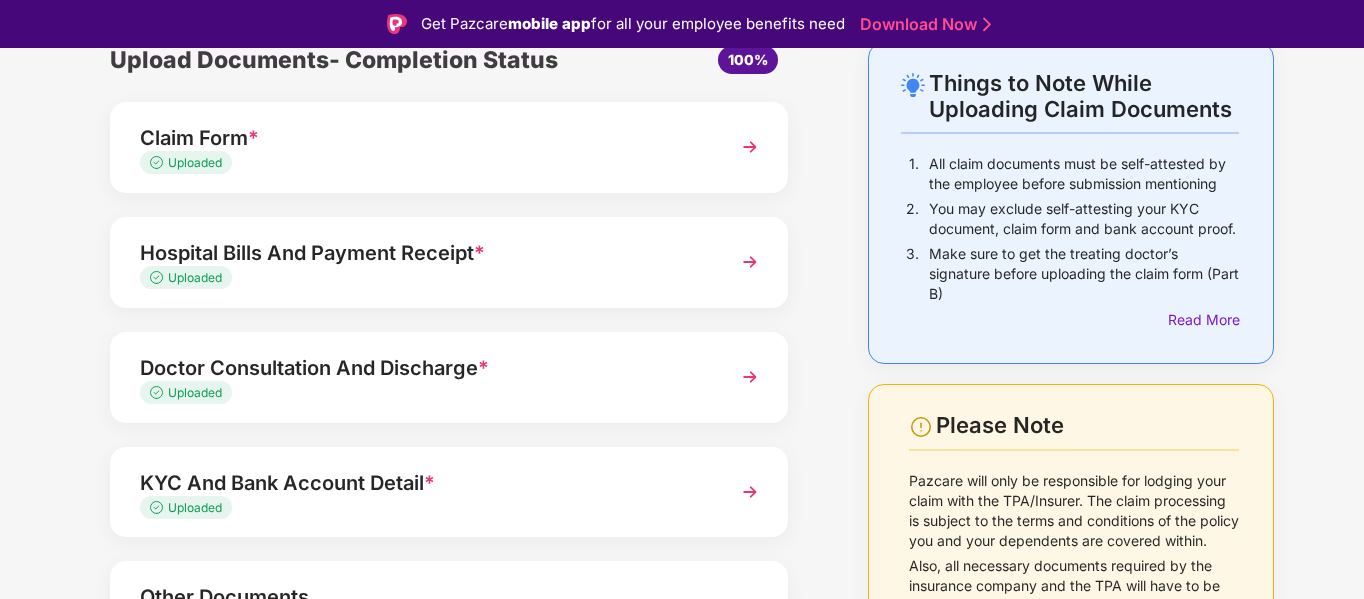 scroll, scrollTop: 229, scrollLeft: 0, axis: vertical 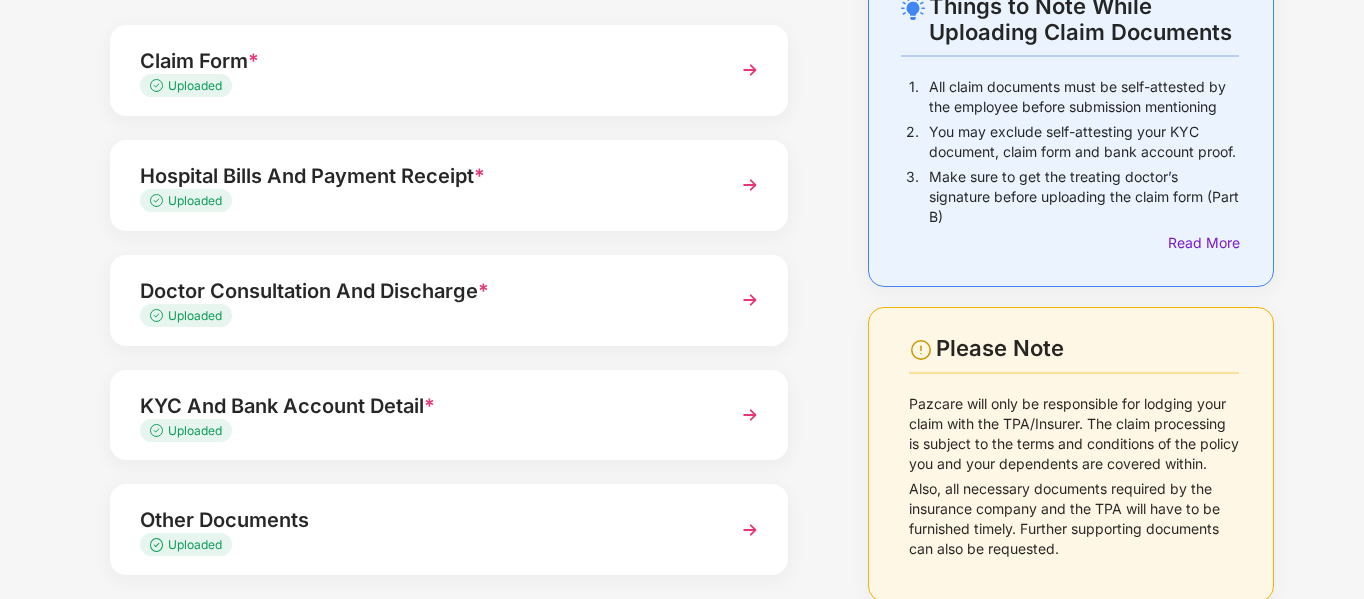 click on "Uploaded" at bounding box center [423, 201] 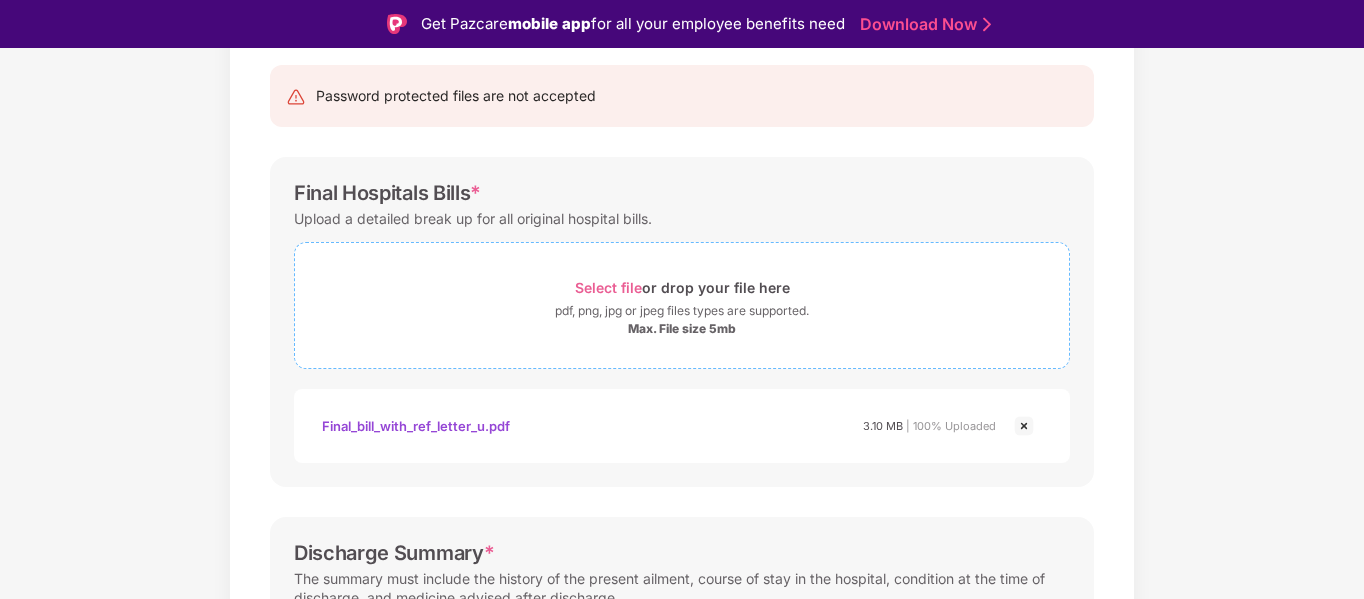 scroll, scrollTop: 0, scrollLeft: 0, axis: both 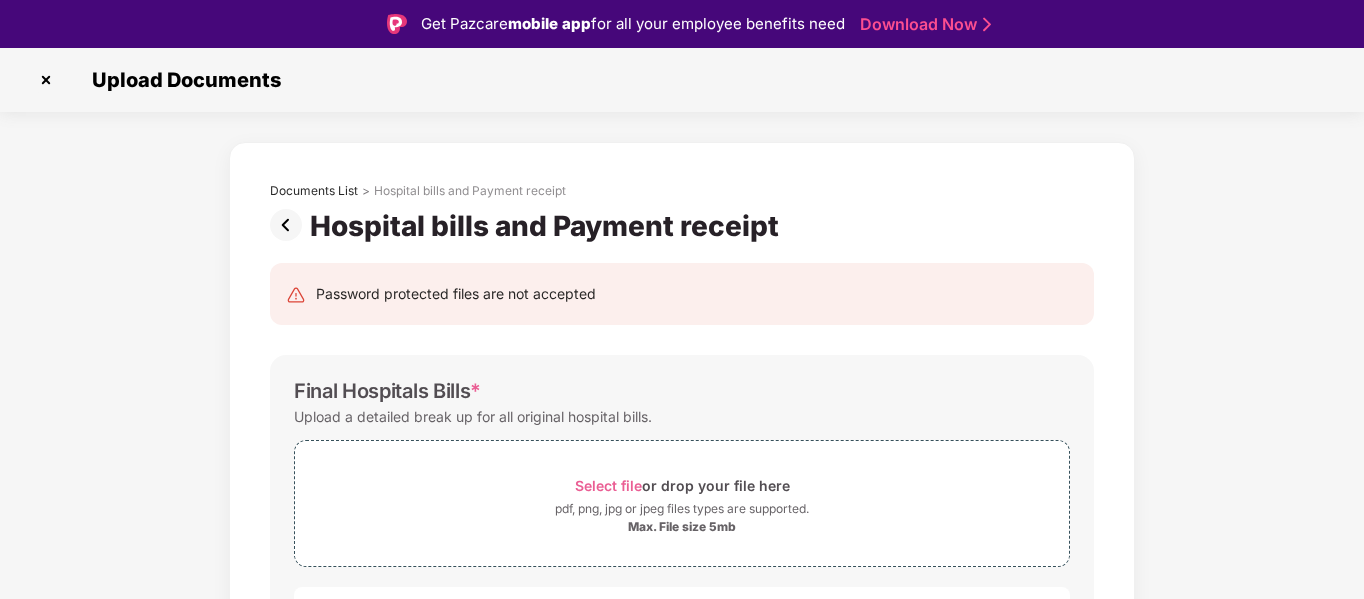 click at bounding box center [290, 225] 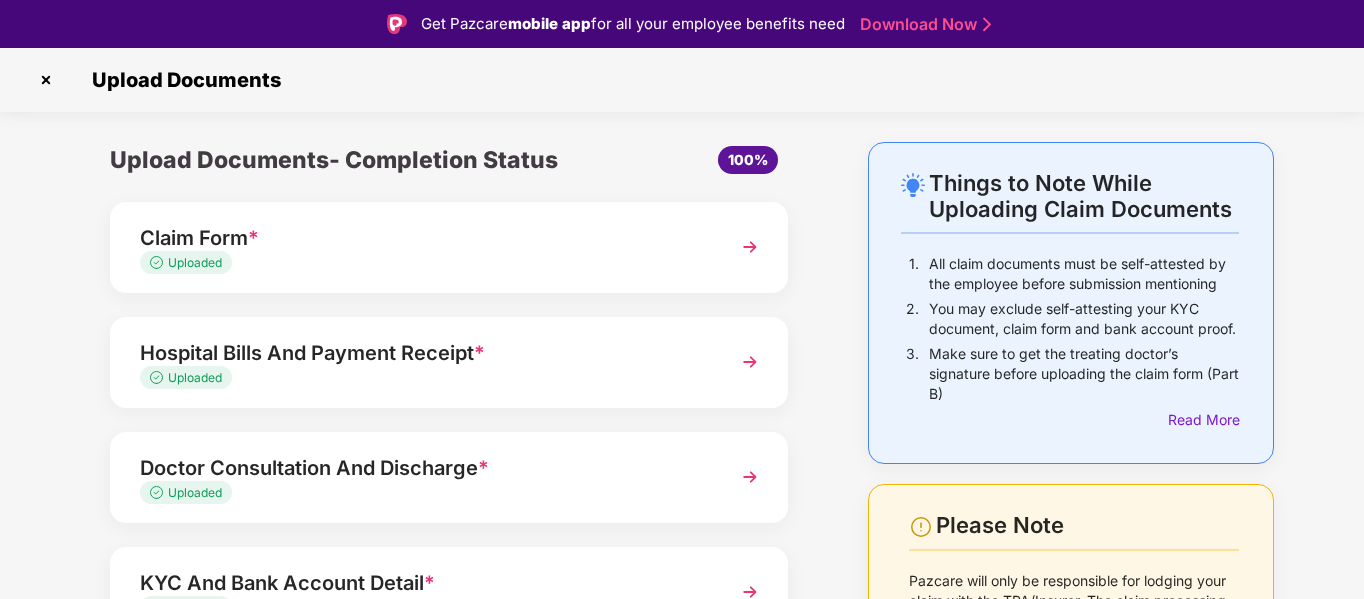 scroll, scrollTop: 229, scrollLeft: 0, axis: vertical 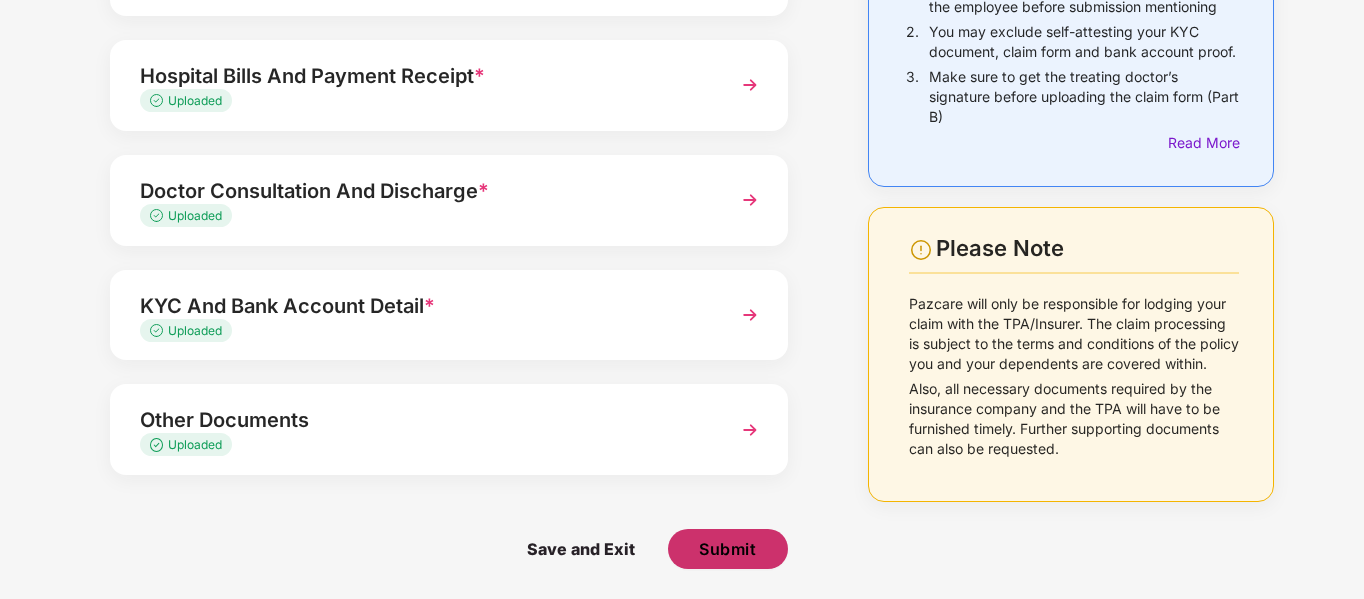 click on "Submit" at bounding box center (727, 549) 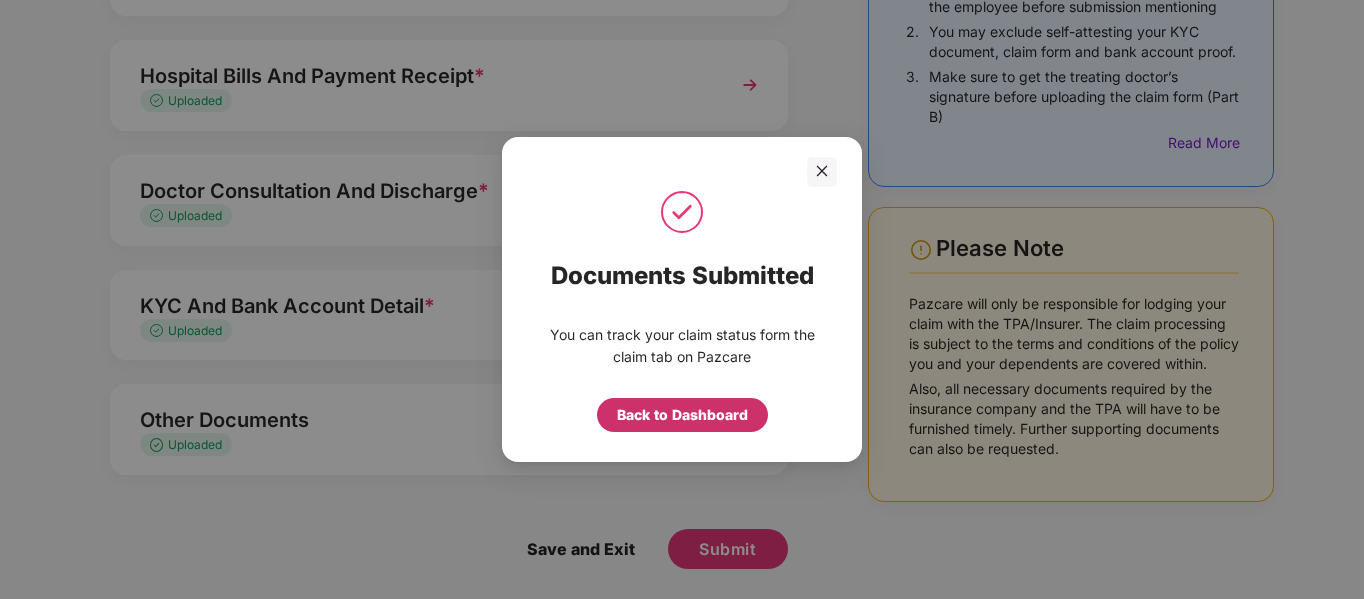 click on "Back to Dashboard" at bounding box center (682, 415) 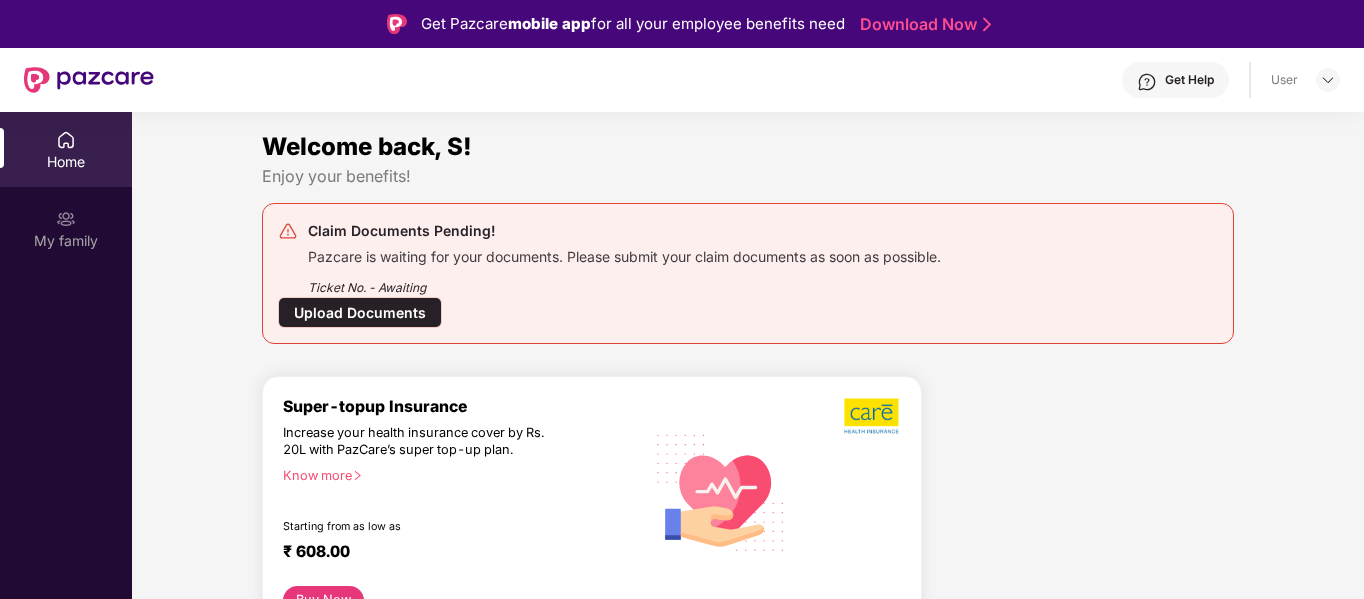 scroll, scrollTop: 0, scrollLeft: 0, axis: both 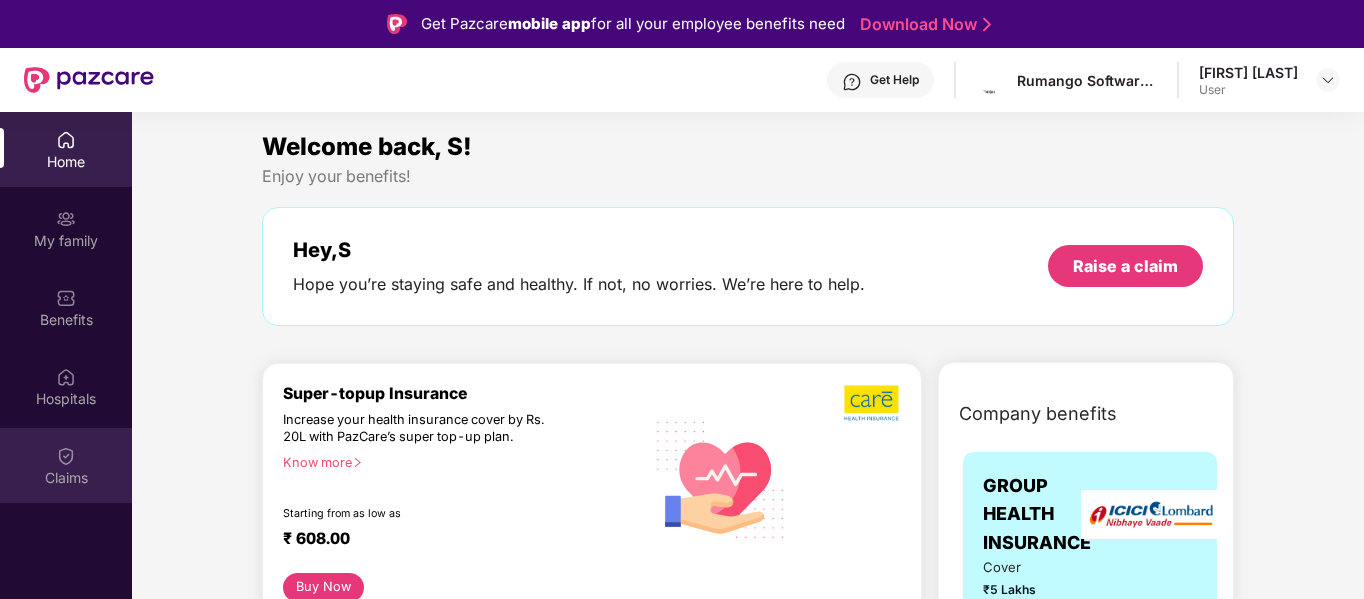 click on "Claims" at bounding box center [66, 465] 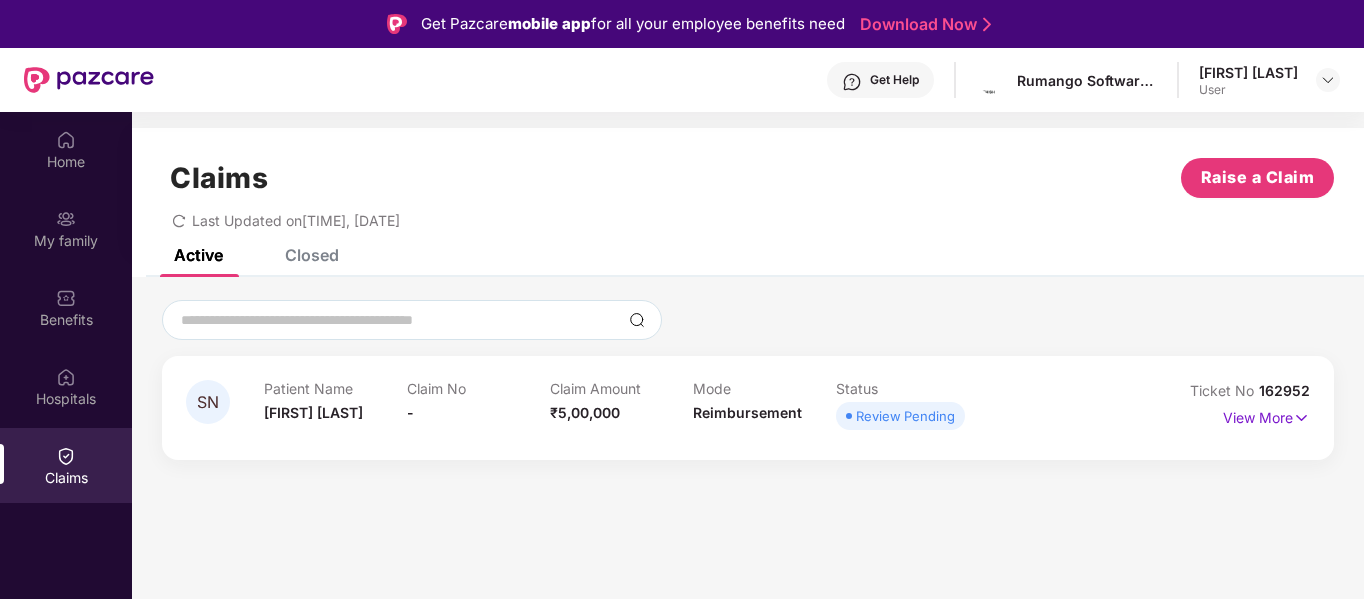 scroll, scrollTop: 100, scrollLeft: 0, axis: vertical 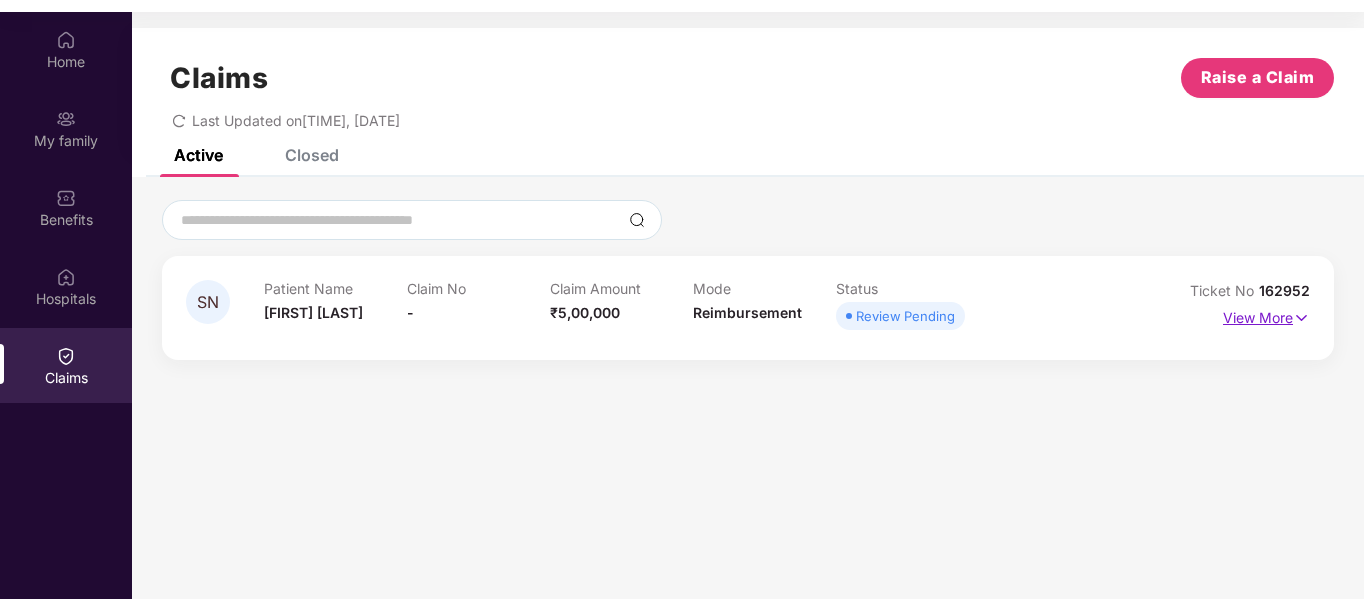 click on "View More" at bounding box center [1266, 315] 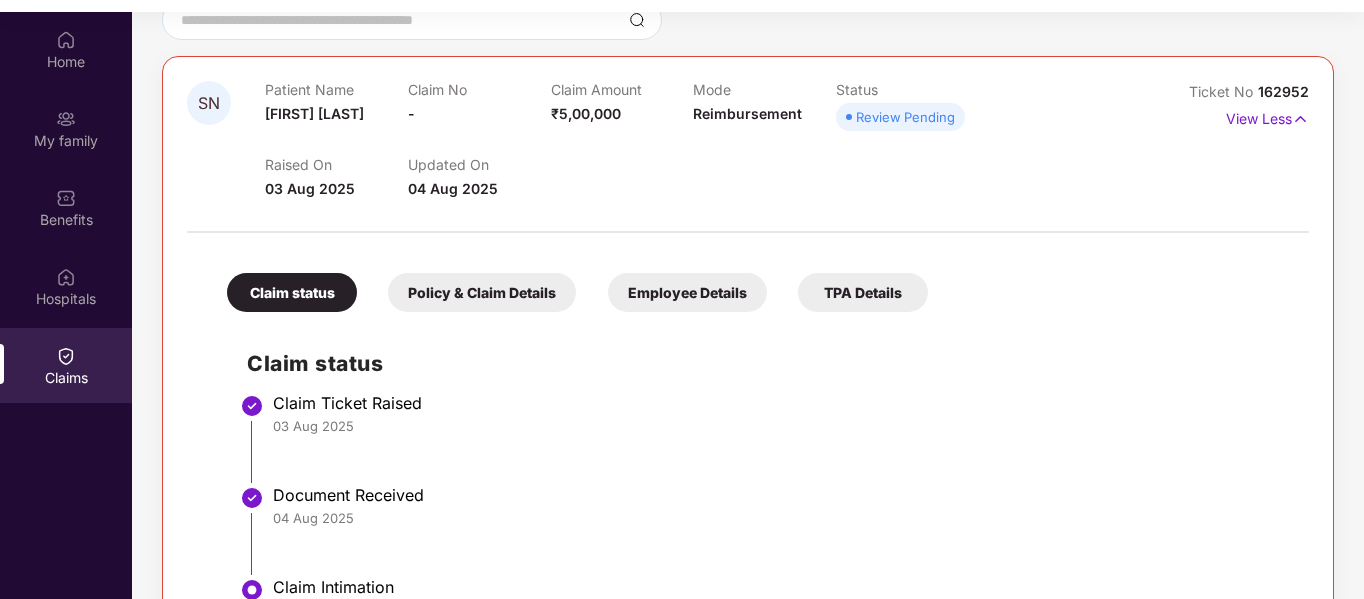 scroll, scrollTop: 266, scrollLeft: 0, axis: vertical 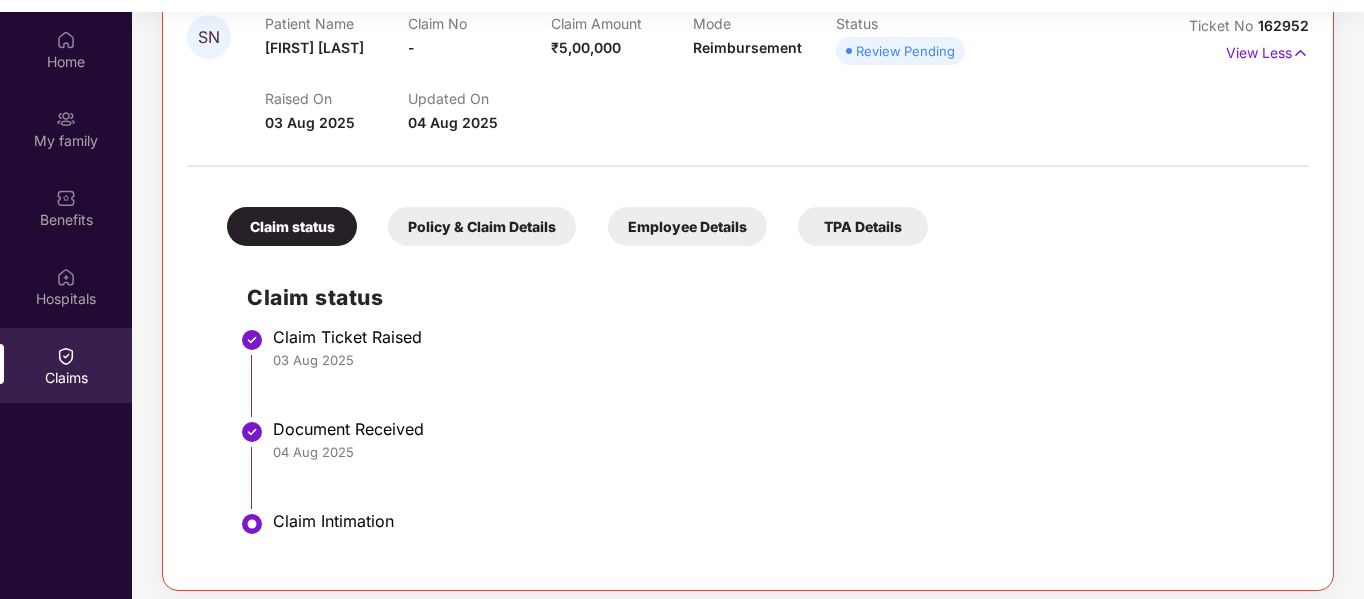 click on "Policy & Claim Details" at bounding box center [482, 226] 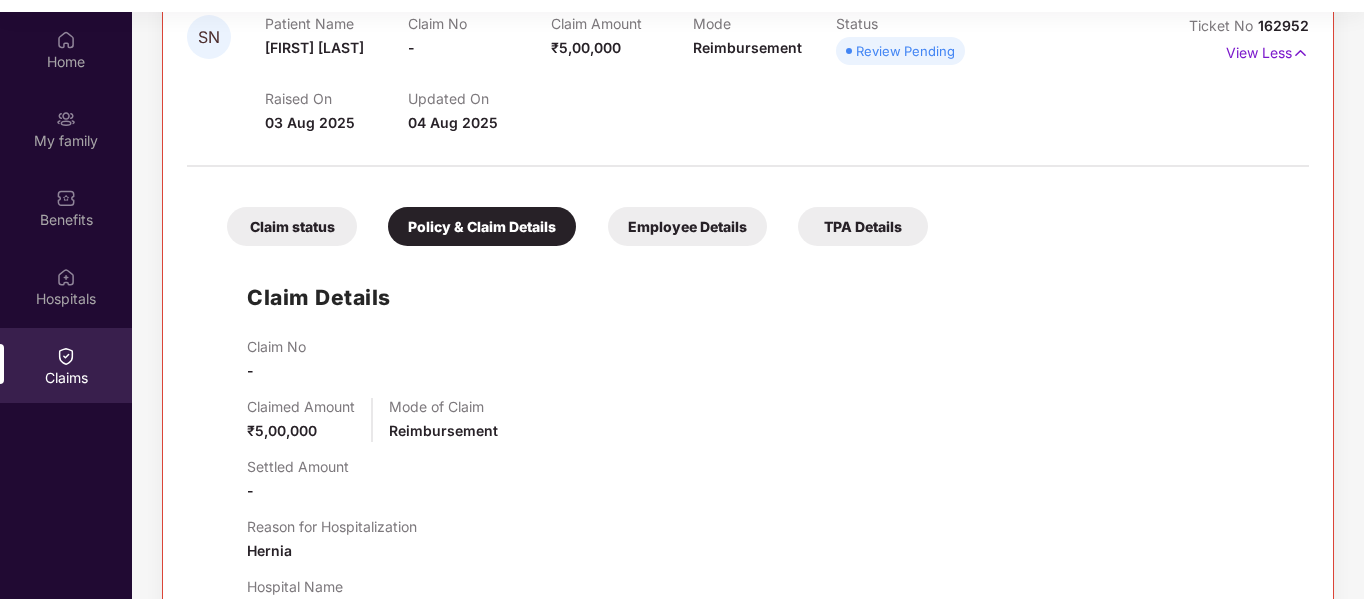 scroll, scrollTop: 366, scrollLeft: 0, axis: vertical 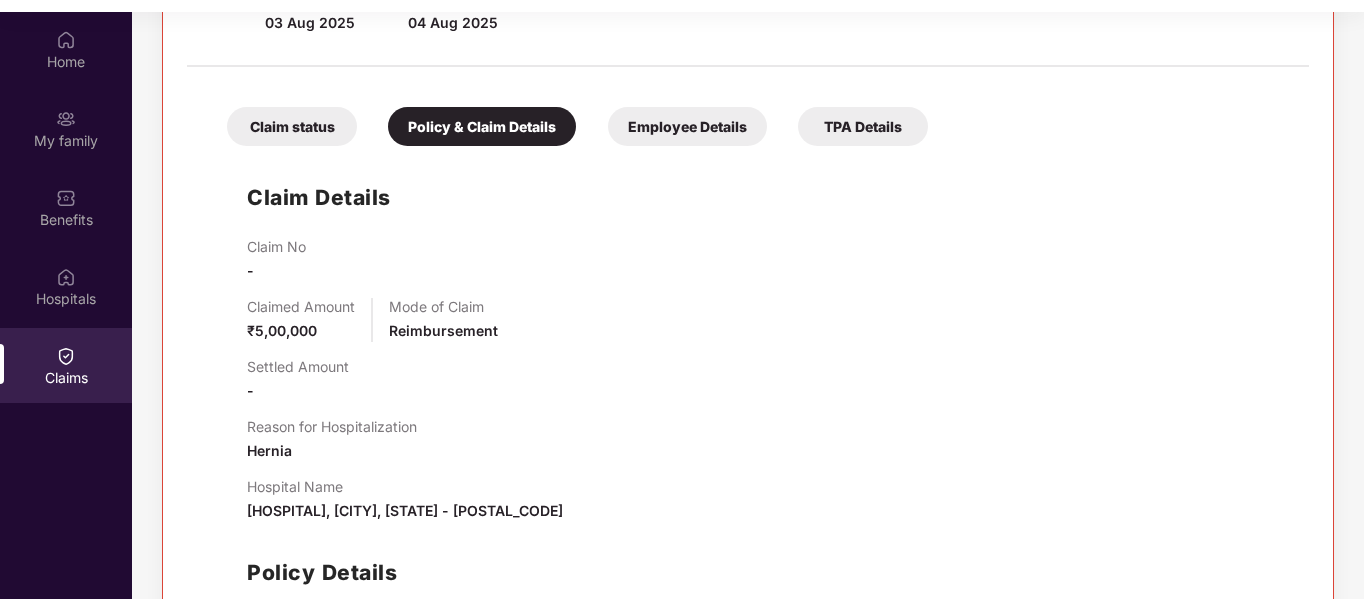 click on "Employee Details" at bounding box center (687, 126) 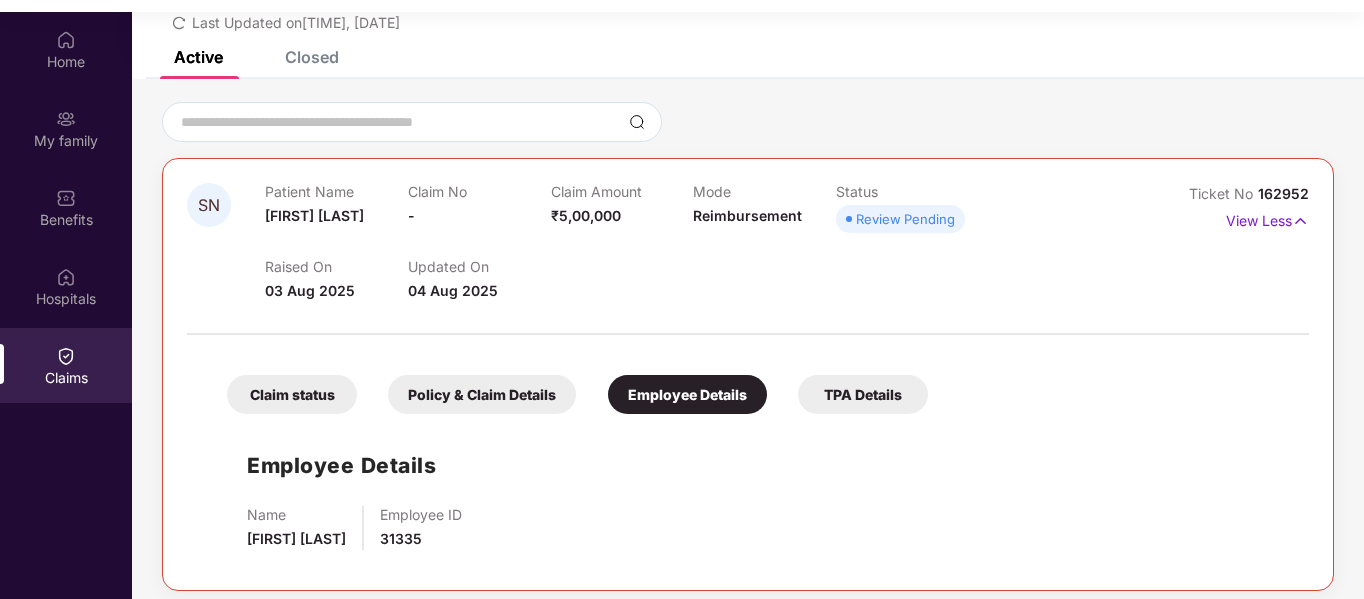 scroll, scrollTop: 112, scrollLeft: 0, axis: vertical 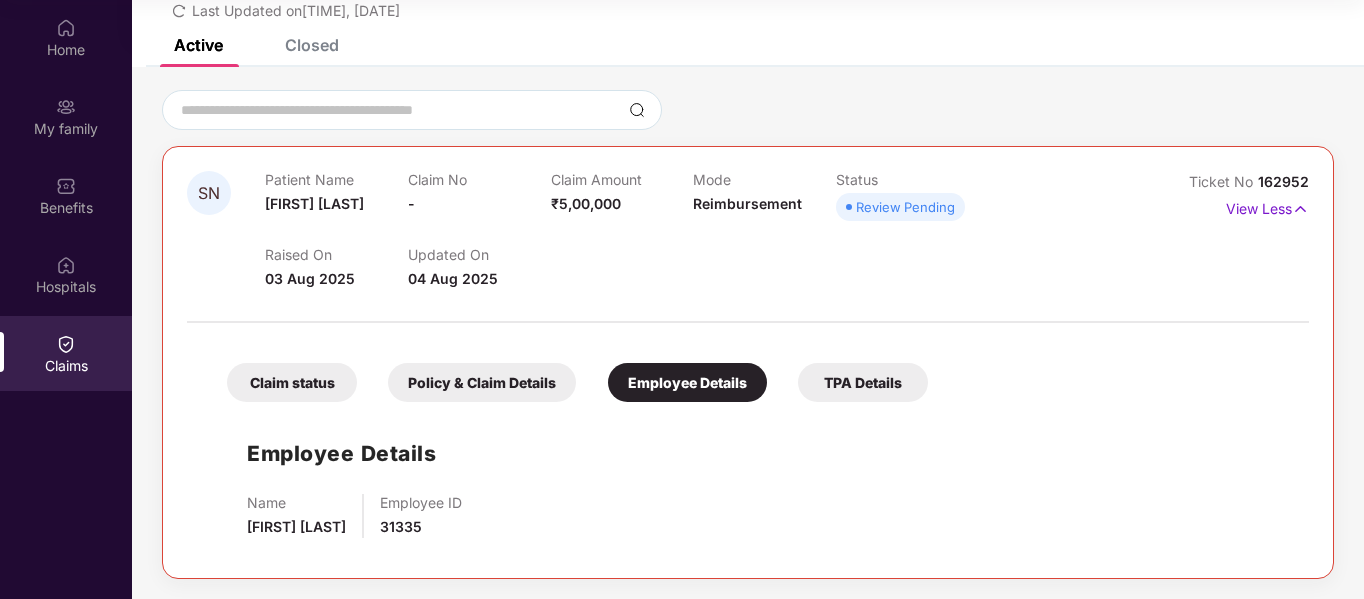 click on "TPA Details" at bounding box center (863, 382) 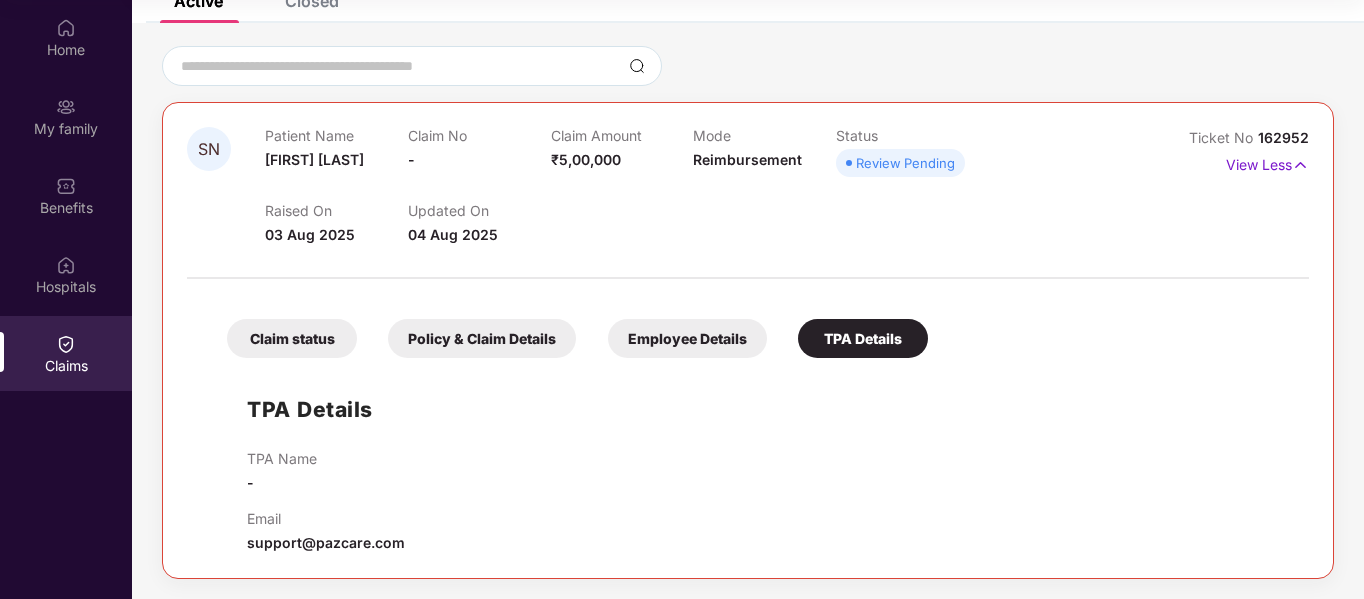 click on "Claim status" at bounding box center [292, 338] 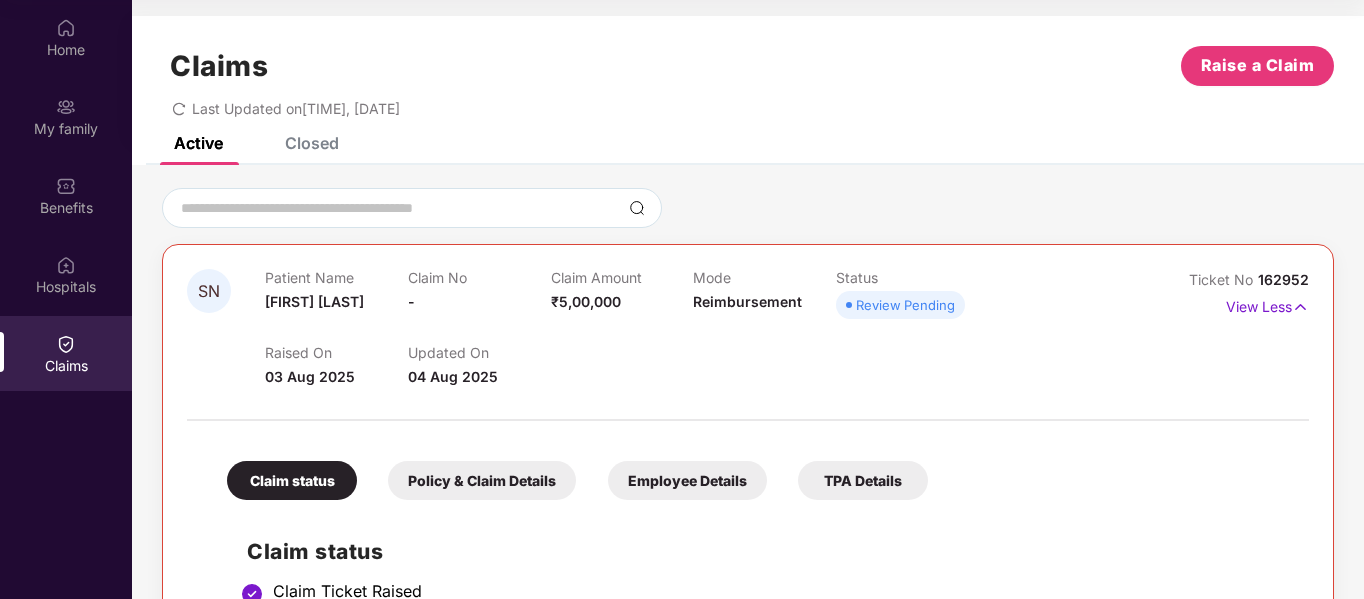 scroll, scrollTop: 266, scrollLeft: 0, axis: vertical 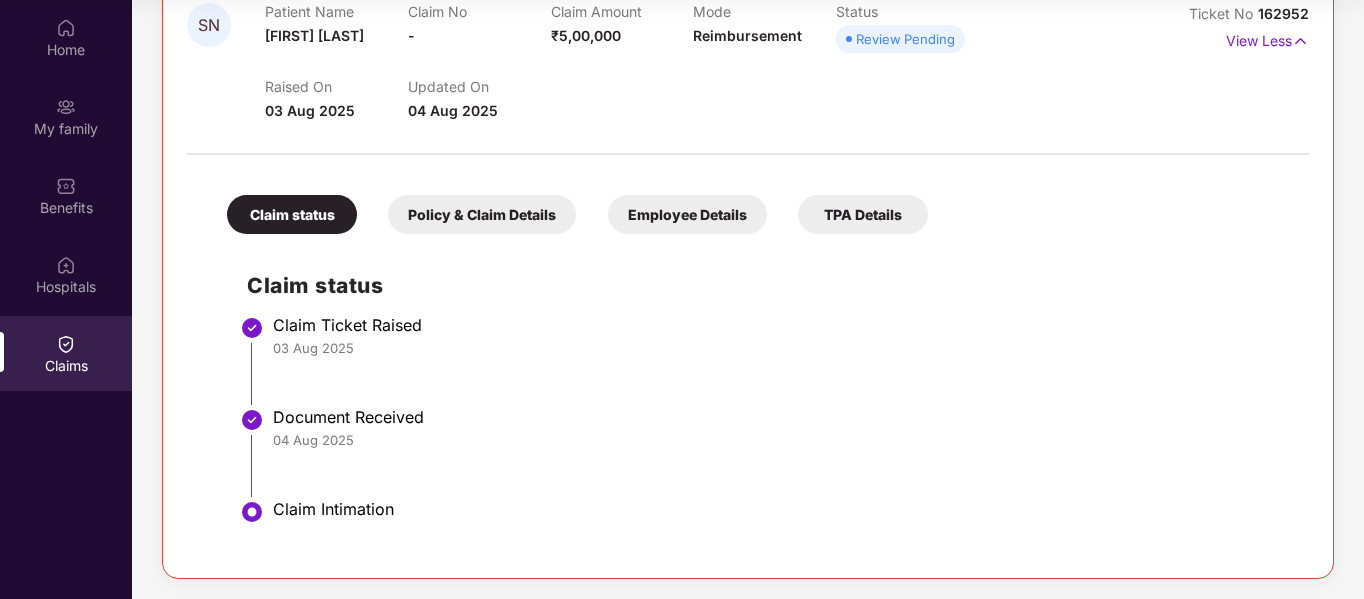 click on "Policy & Claim Details" at bounding box center (482, 214) 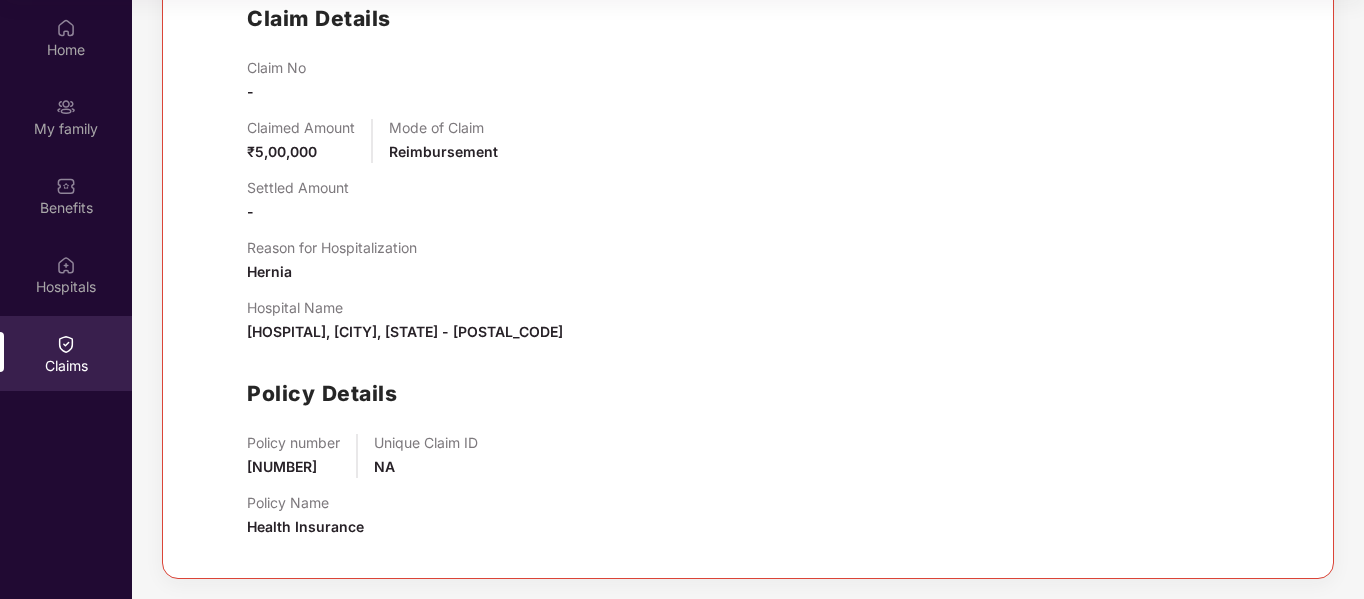 scroll, scrollTop: 433, scrollLeft: 0, axis: vertical 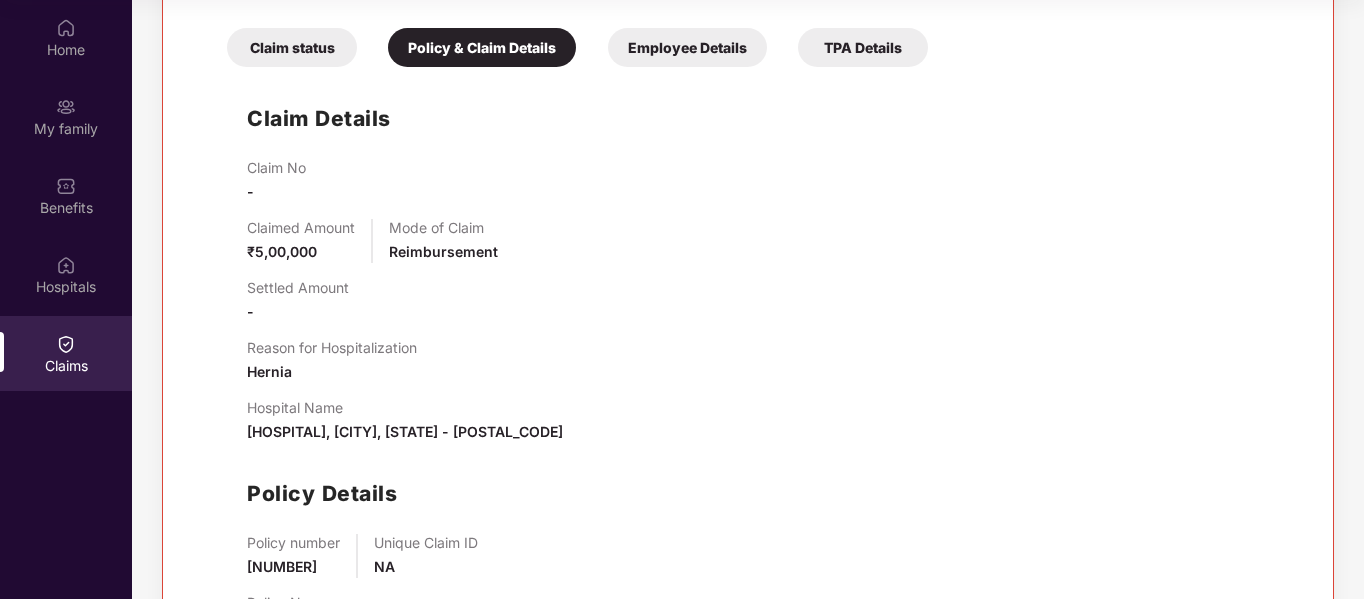 click on "Employee Details" at bounding box center [687, 47] 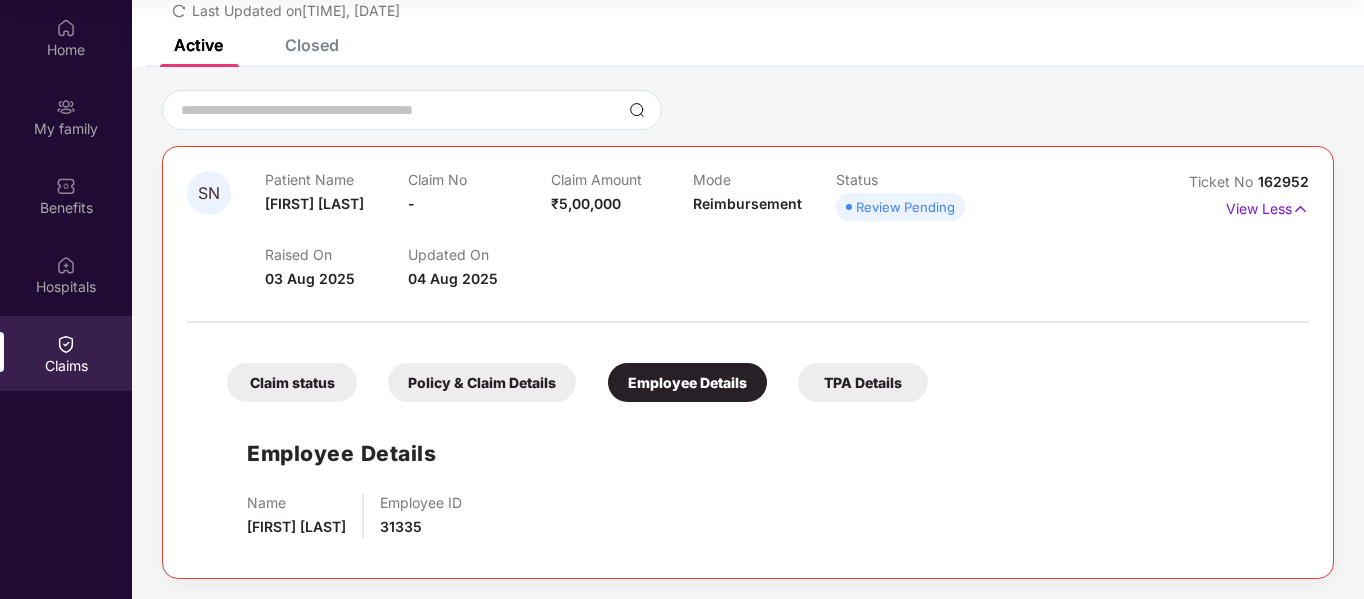 scroll, scrollTop: 98, scrollLeft: 0, axis: vertical 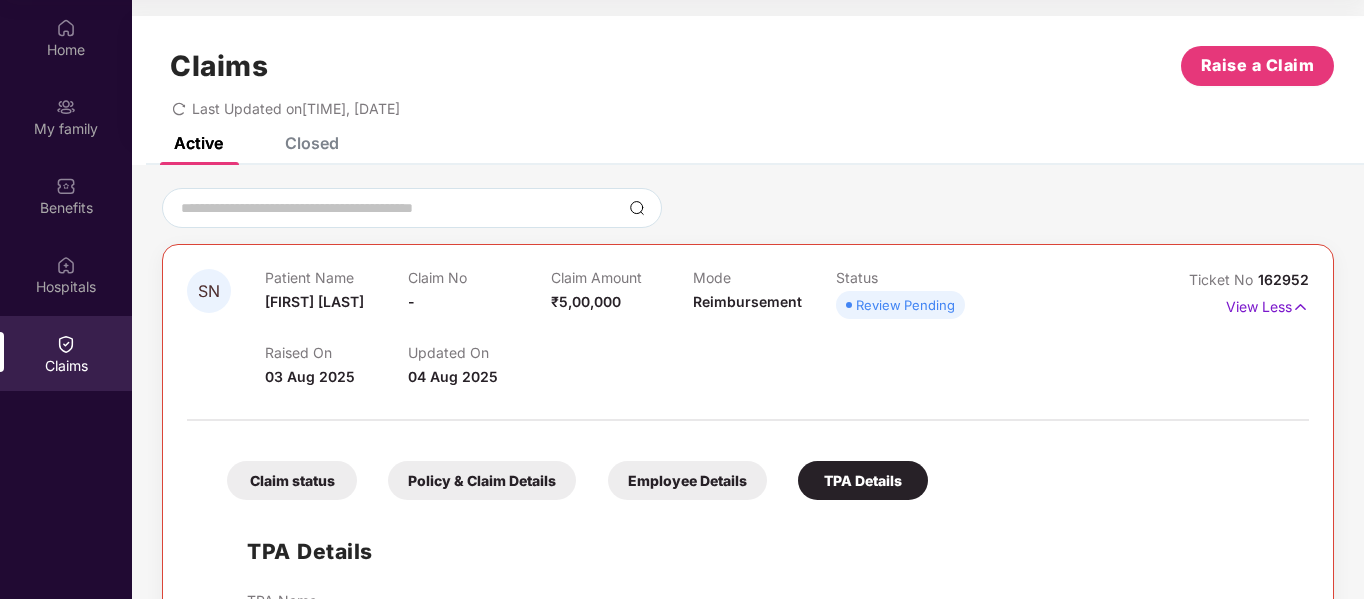 click on "Closed" at bounding box center (312, 143) 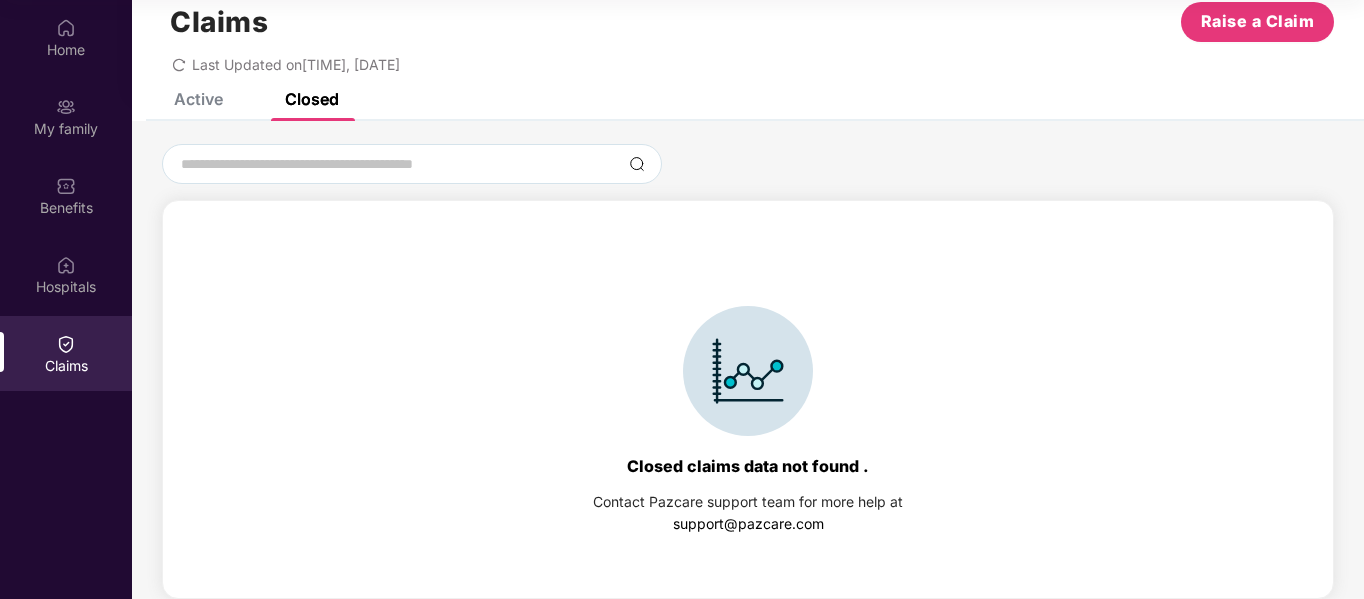 scroll, scrollTop: 0, scrollLeft: 0, axis: both 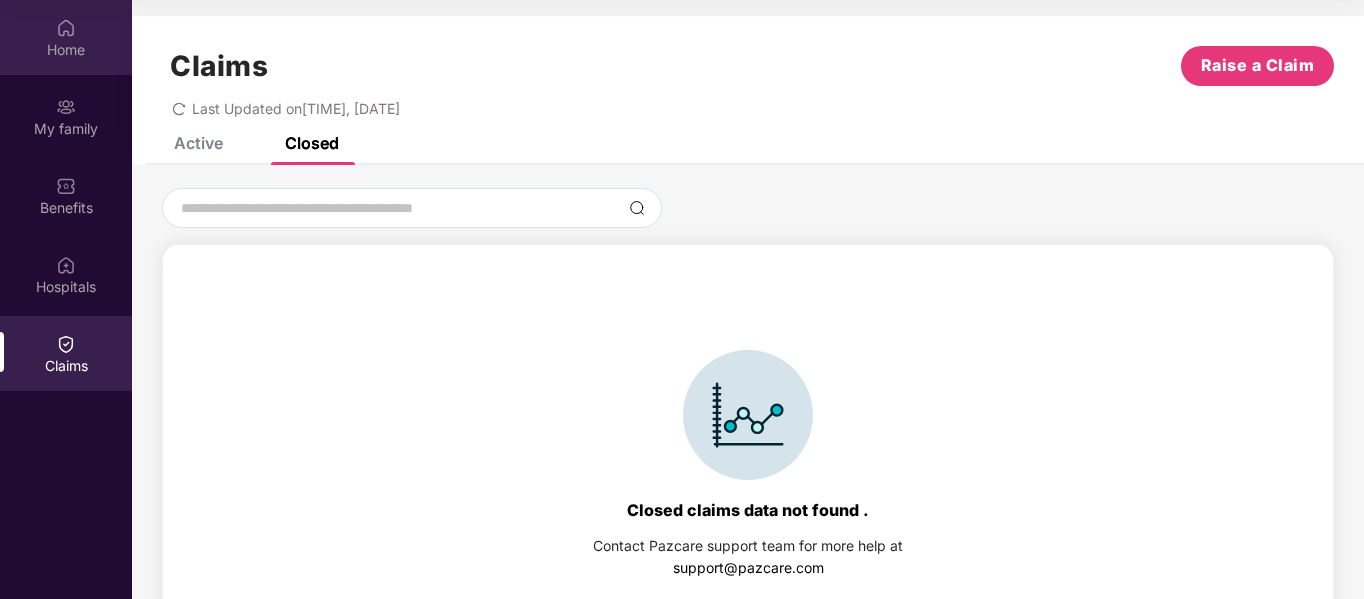click on "Home" at bounding box center (66, 50) 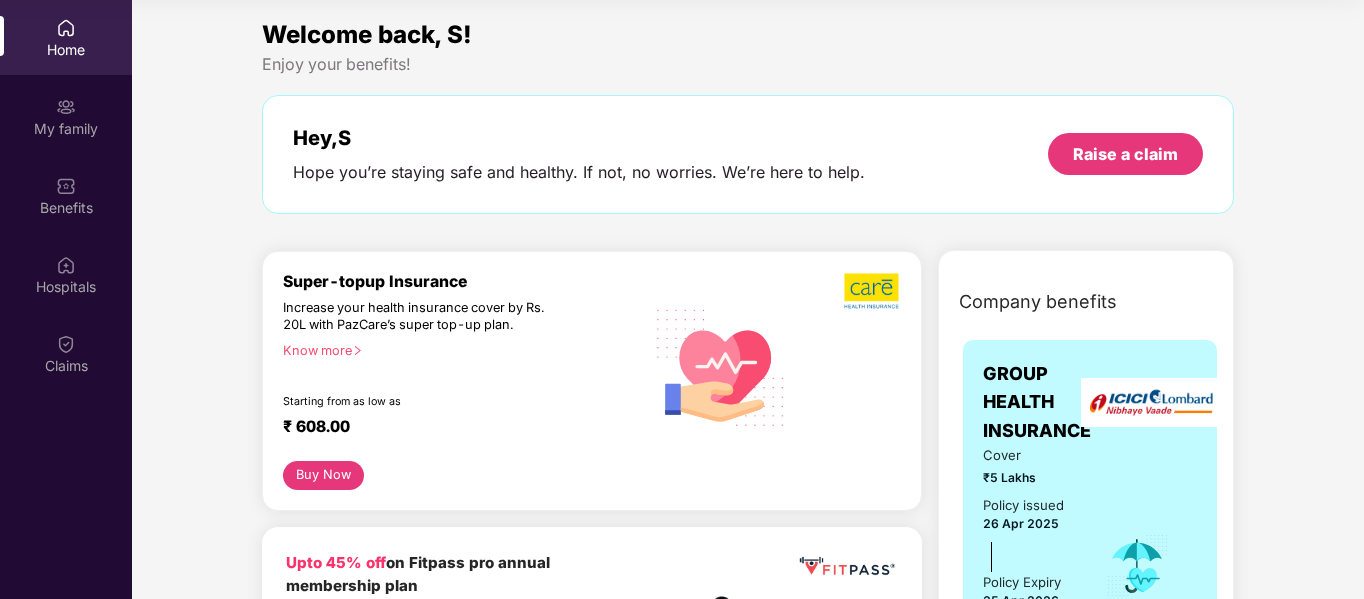 click on "Welcome back, S! Enjoy your benefits! Hey,  S Hope you’re staying safe and healthy. If not, no worries. We’re here to help. Raise a claim Super-topup Insurance Increase your health insurance cover by Rs. 20L with PazCare’s super top-up plan. Know more  Starting from as low as ₹ 608.00 Buy Now Upto 45% off  on Fitpass pro annual membership plan Unlimited access to 8,100 gyms and fitness studios across India Free Noise smartwatch  worth ₹5,999 to track your fitness progress Personalized diet plans from expert nutritionists             Frequently Asked Questions!        Buy Now Upto 30% off  on Cult Elite annual membership across India Unlimited access to all group classes at cult centers & ELITE/PRO GYMS in your city. 10% discount on Cult Store.  Registered mobile number should not have active memberships. Buy Now Doctor Consultation for your family Audio/Video consultation across multiple specialities Cover entire family (upto 5 members) Contact experts 24 X 7 Start Consultation Vaccination,  Get" at bounding box center (748, 2665) 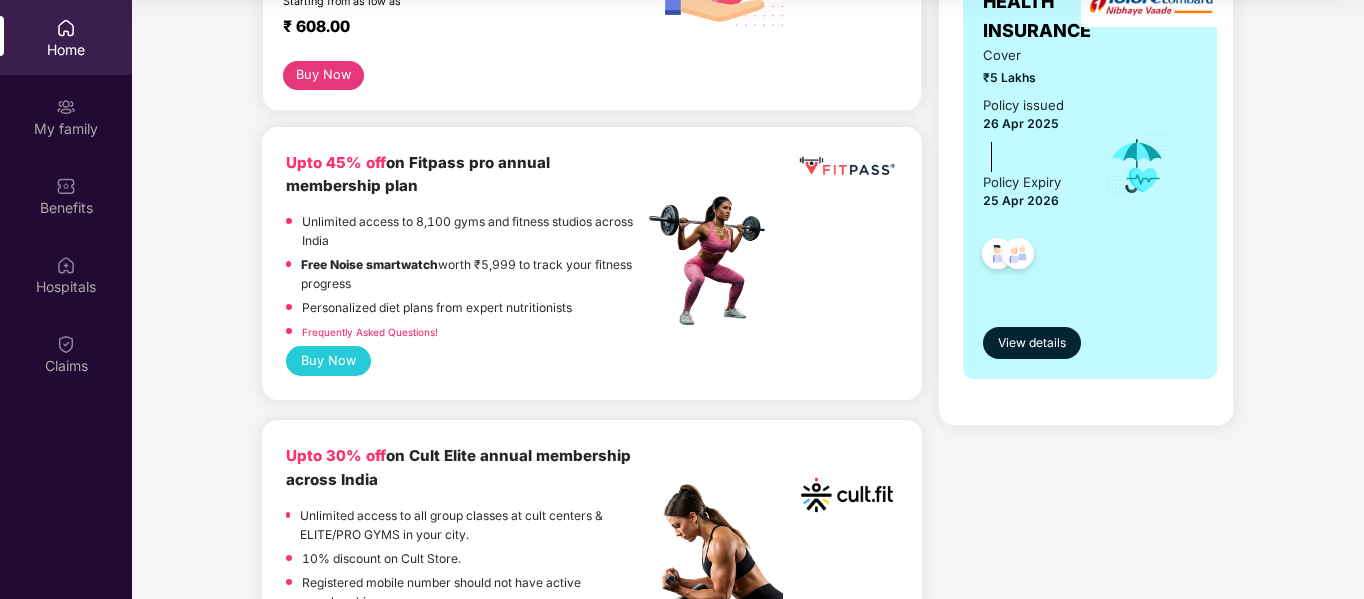 scroll, scrollTop: 0, scrollLeft: 0, axis: both 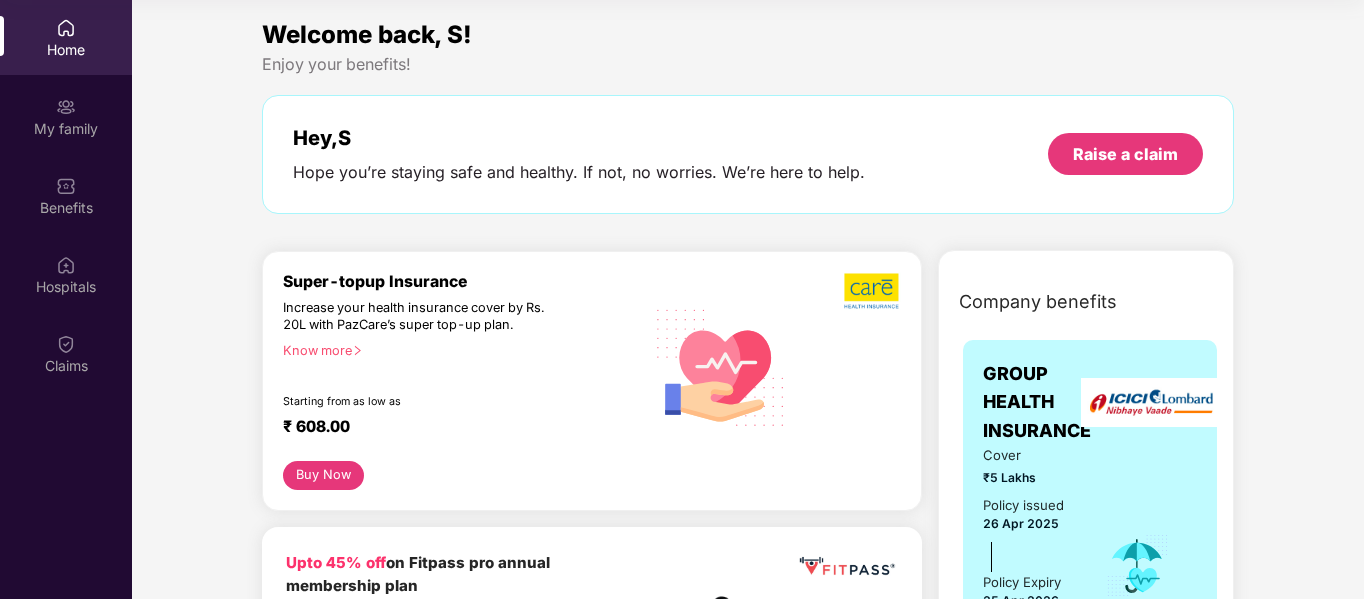 click on "Home" at bounding box center [66, 50] 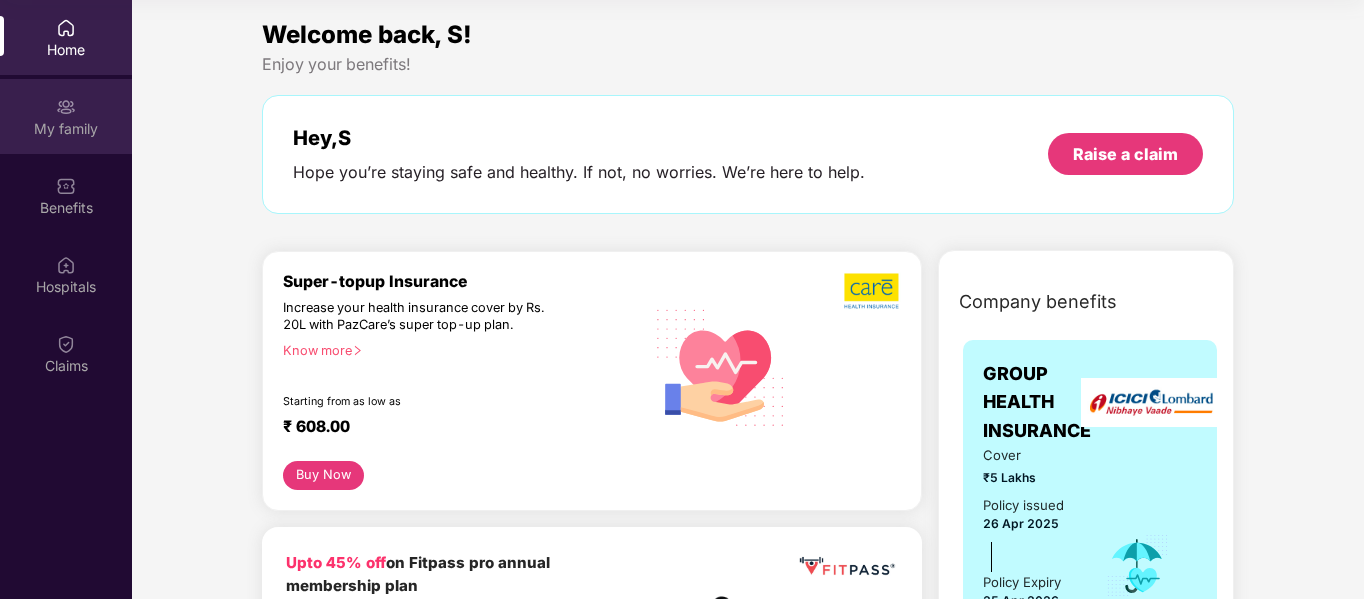click on "My family" at bounding box center (66, 116) 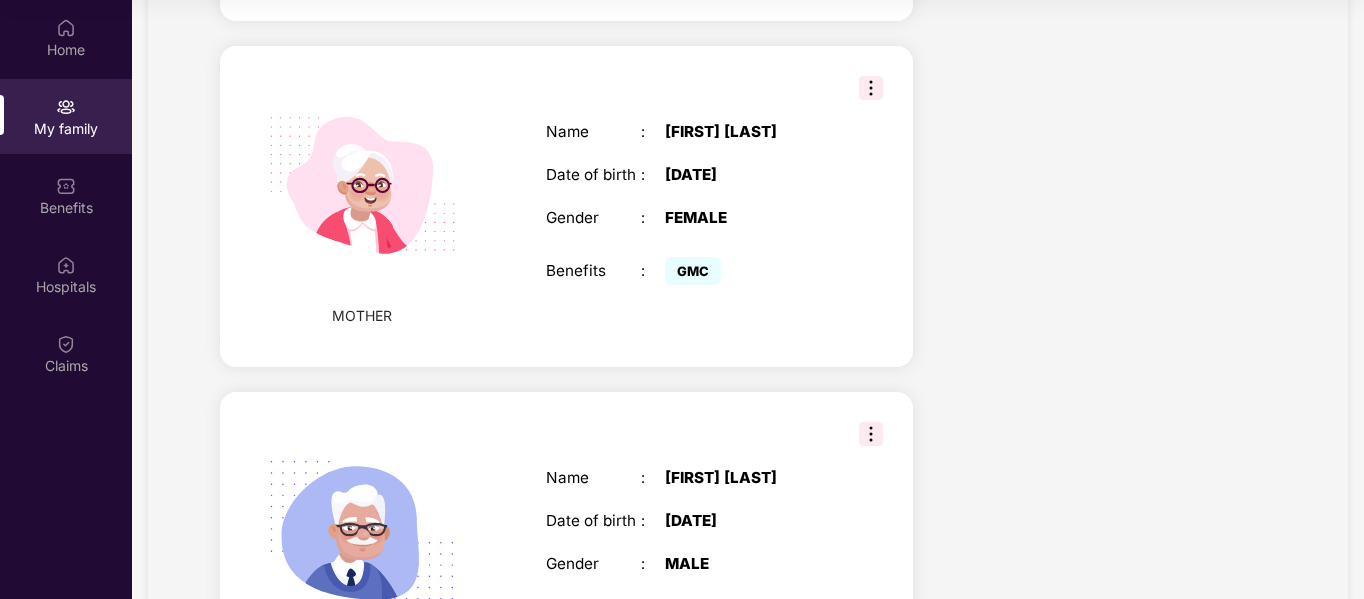 scroll, scrollTop: 913, scrollLeft: 0, axis: vertical 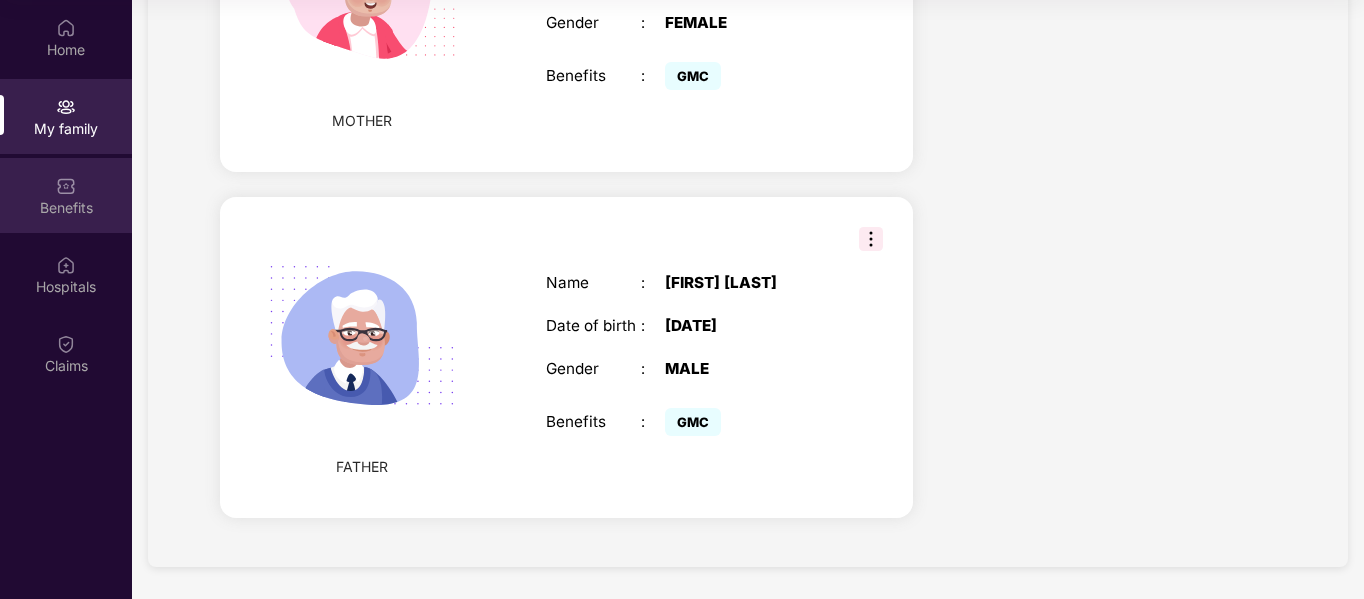 click on "Benefits" at bounding box center [66, 207] 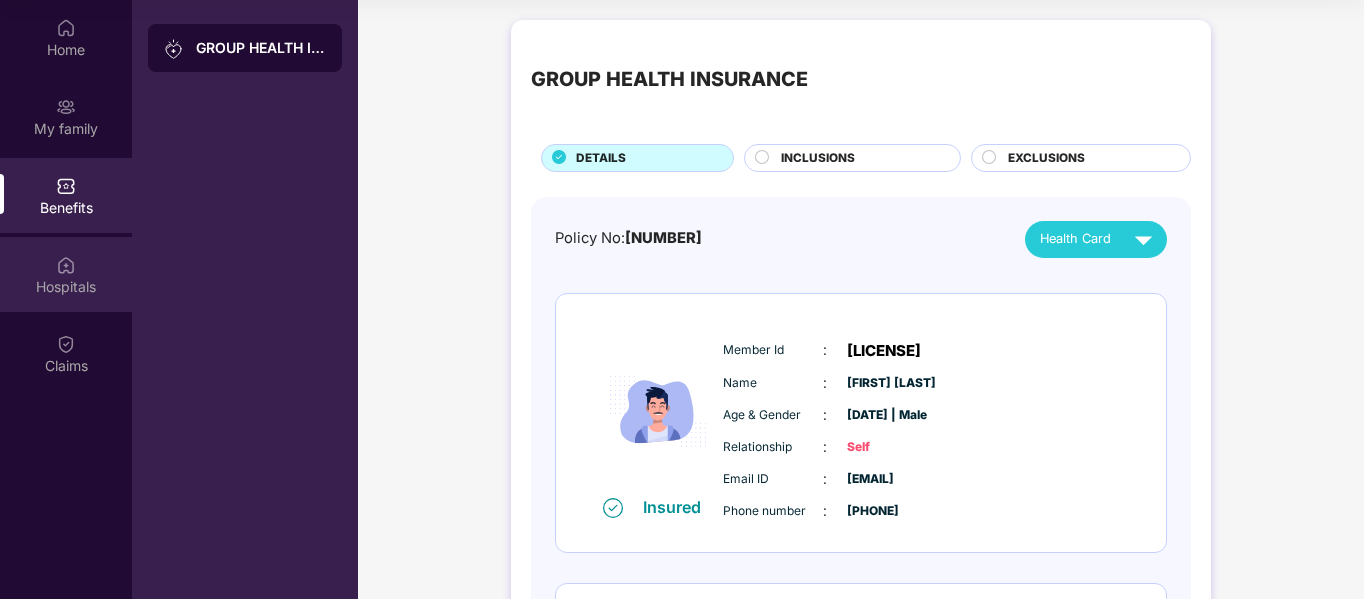 click on "Hospitals" at bounding box center (66, 274) 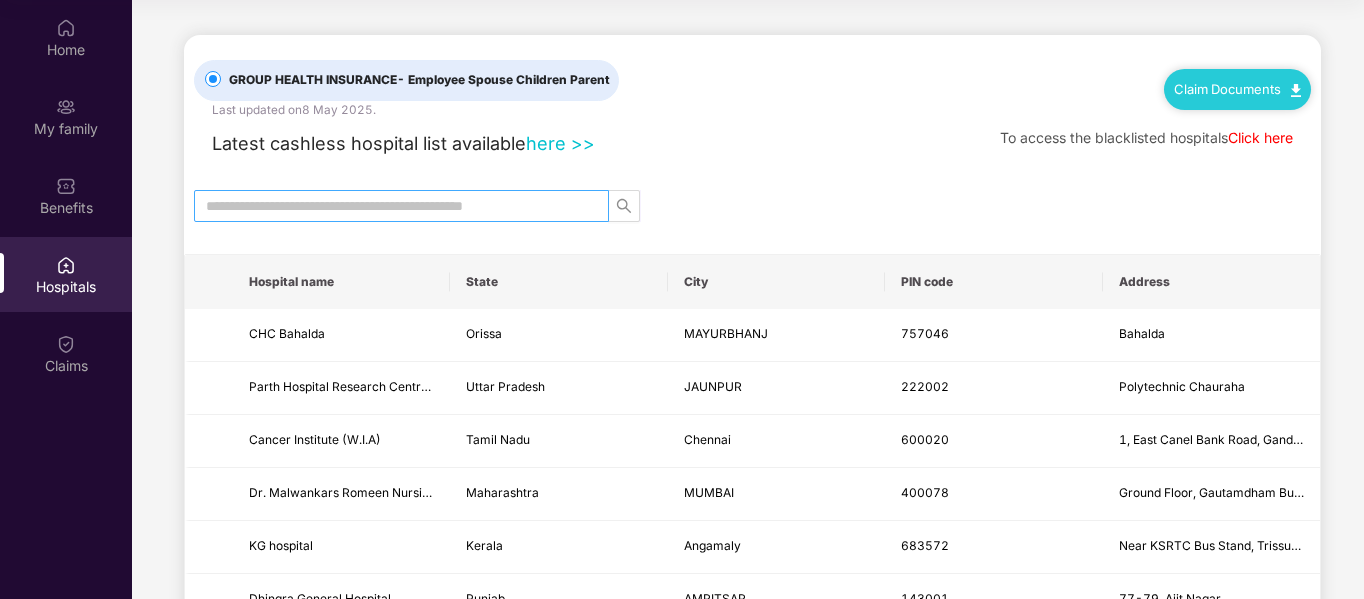 click at bounding box center (393, 206) 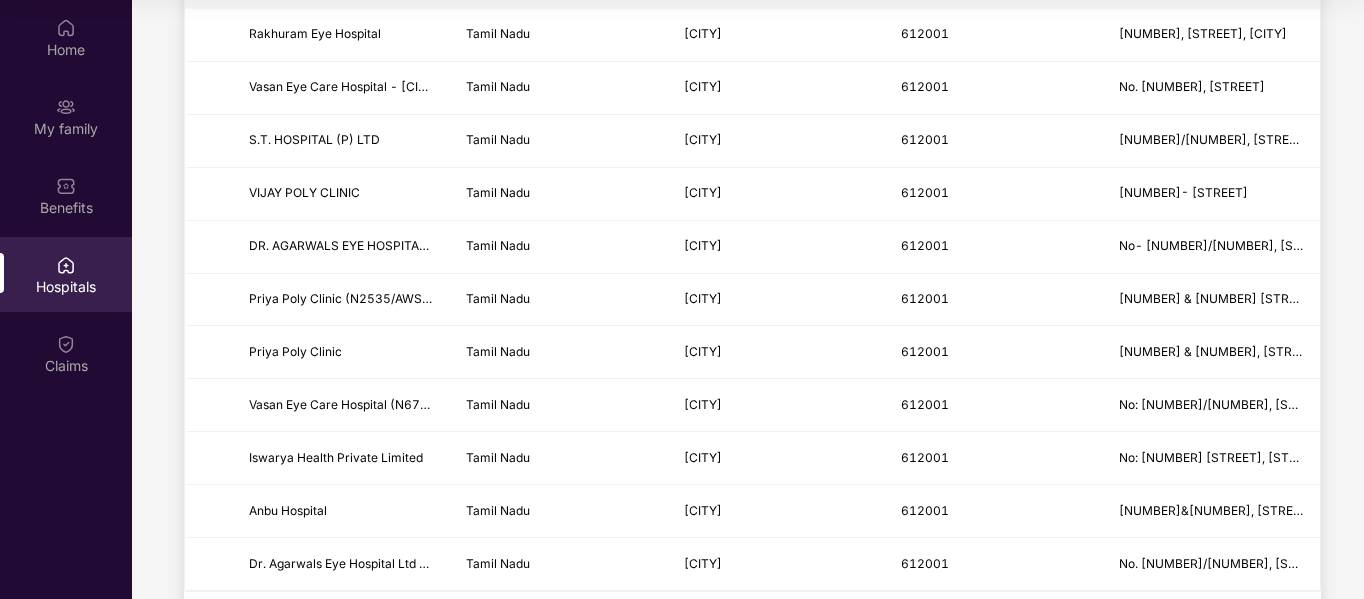 scroll, scrollTop: 0, scrollLeft: 0, axis: both 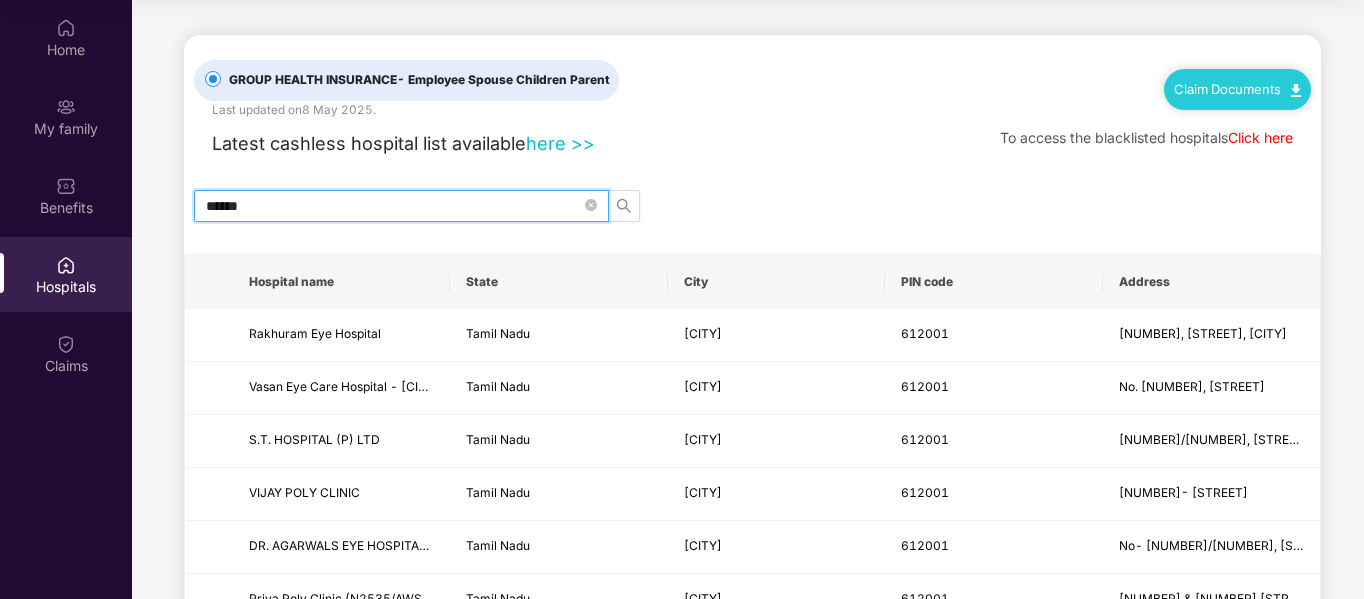 click on "******" at bounding box center [393, 206] 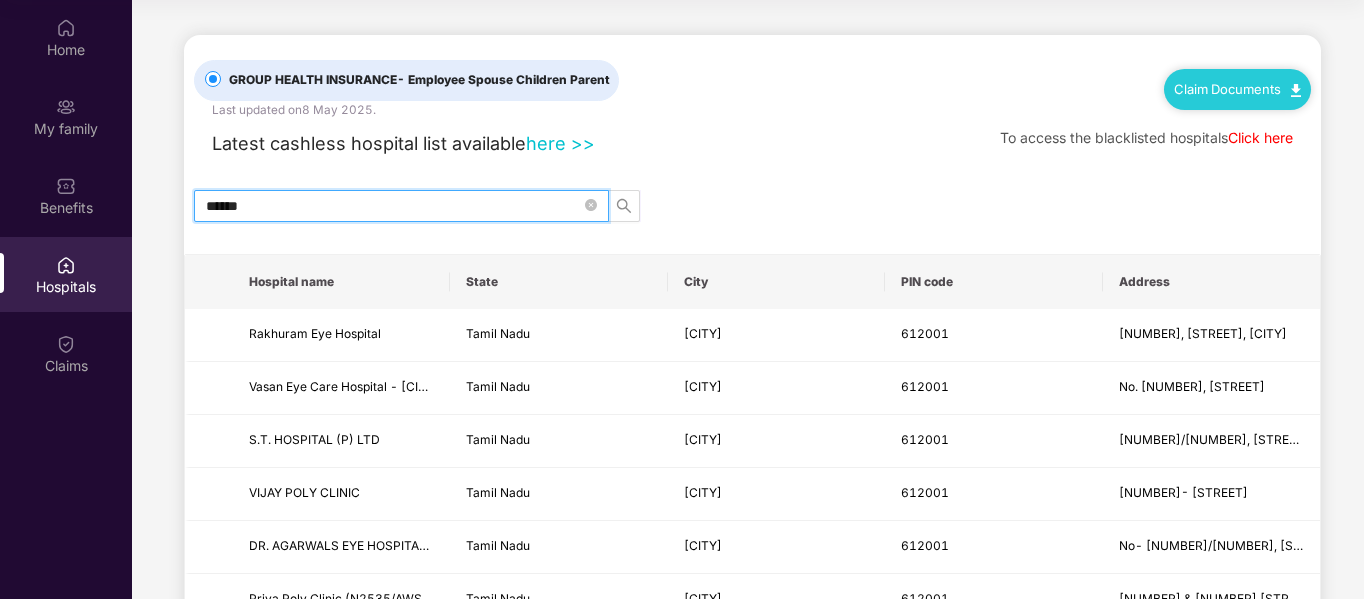 type on "******" 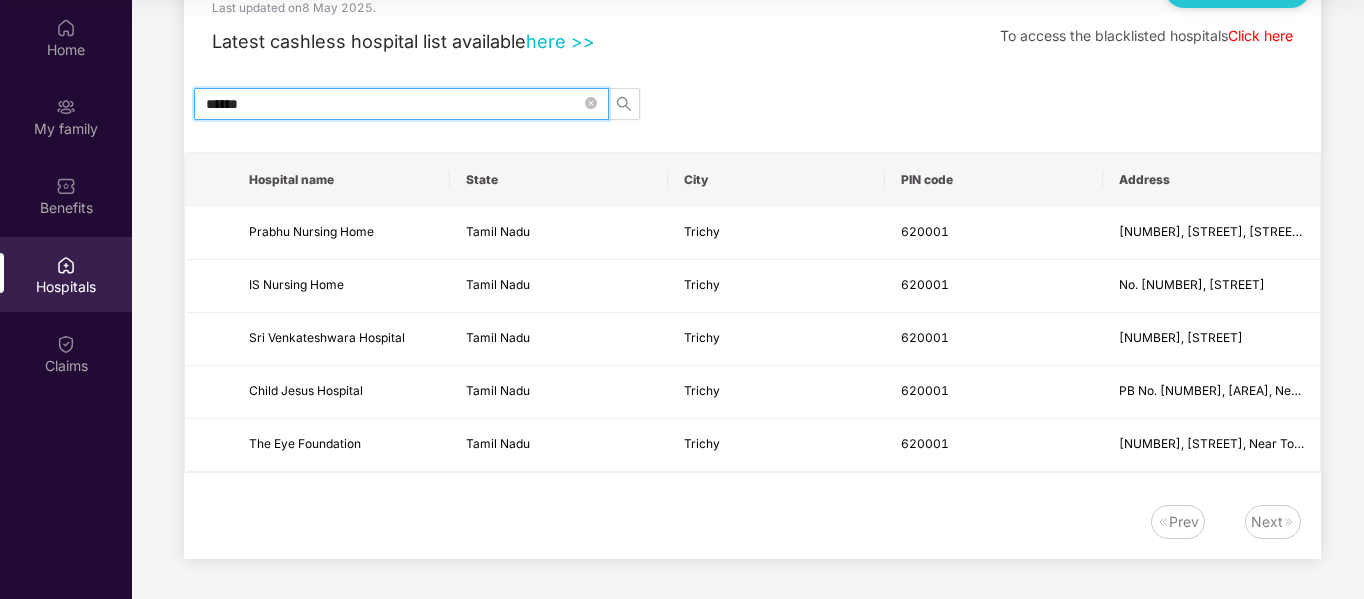 scroll, scrollTop: 2, scrollLeft: 0, axis: vertical 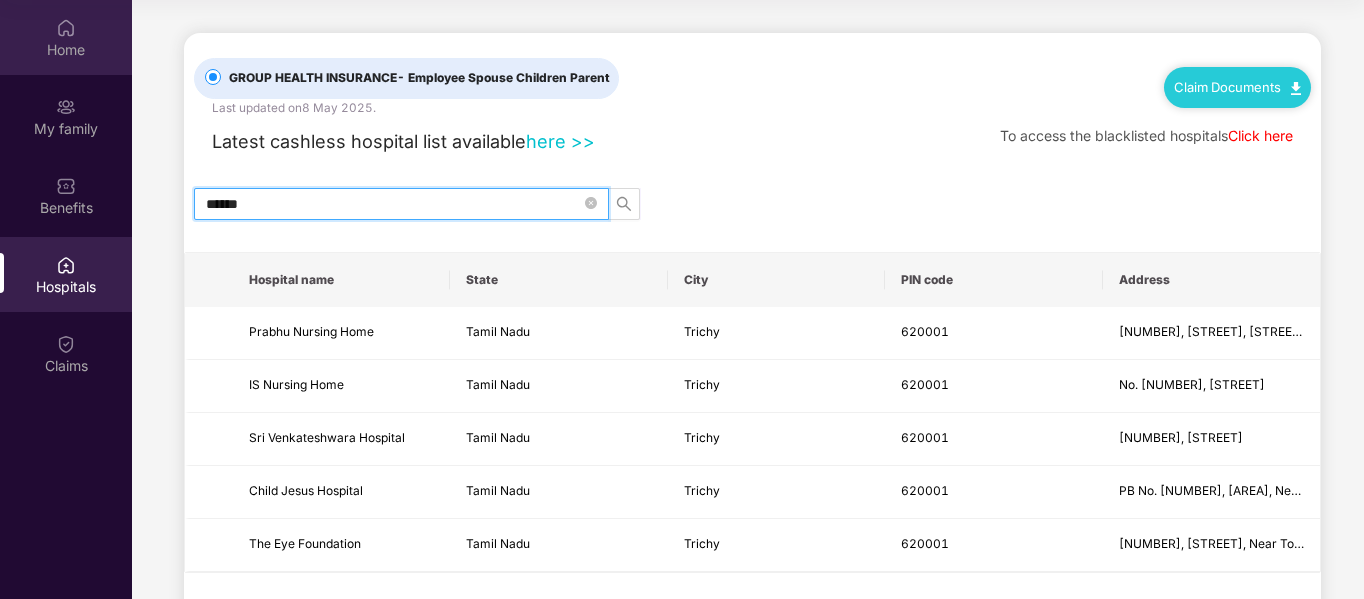 click on "Home" at bounding box center (66, 37) 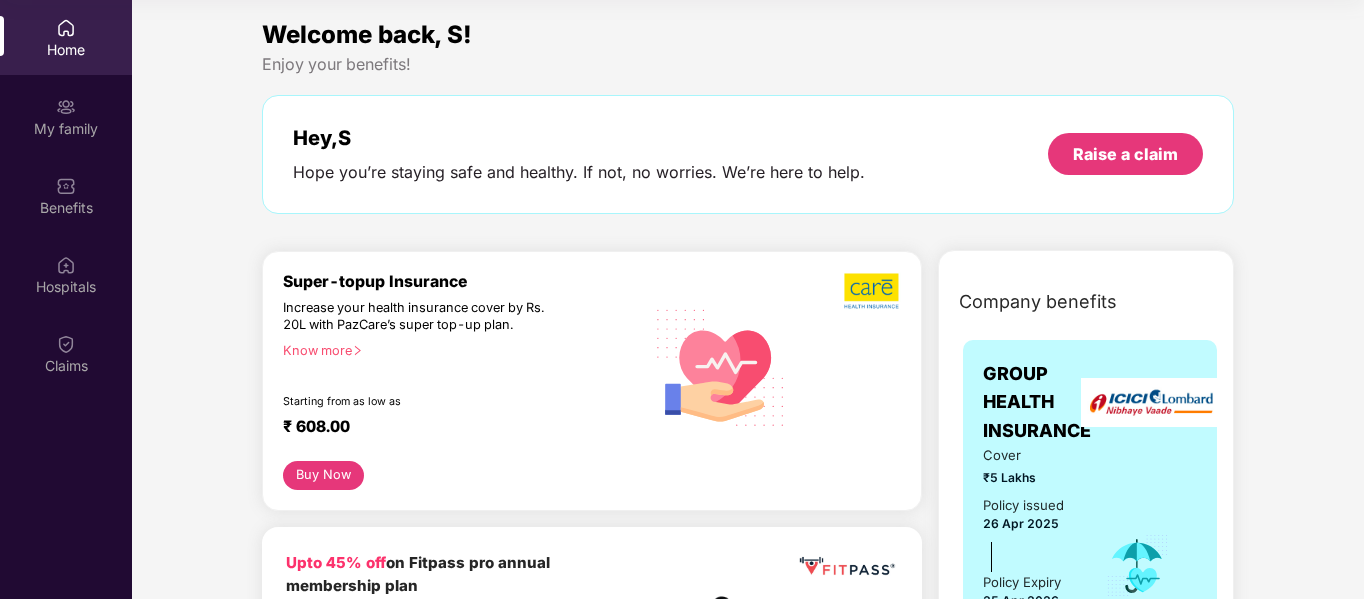scroll, scrollTop: 200, scrollLeft: 0, axis: vertical 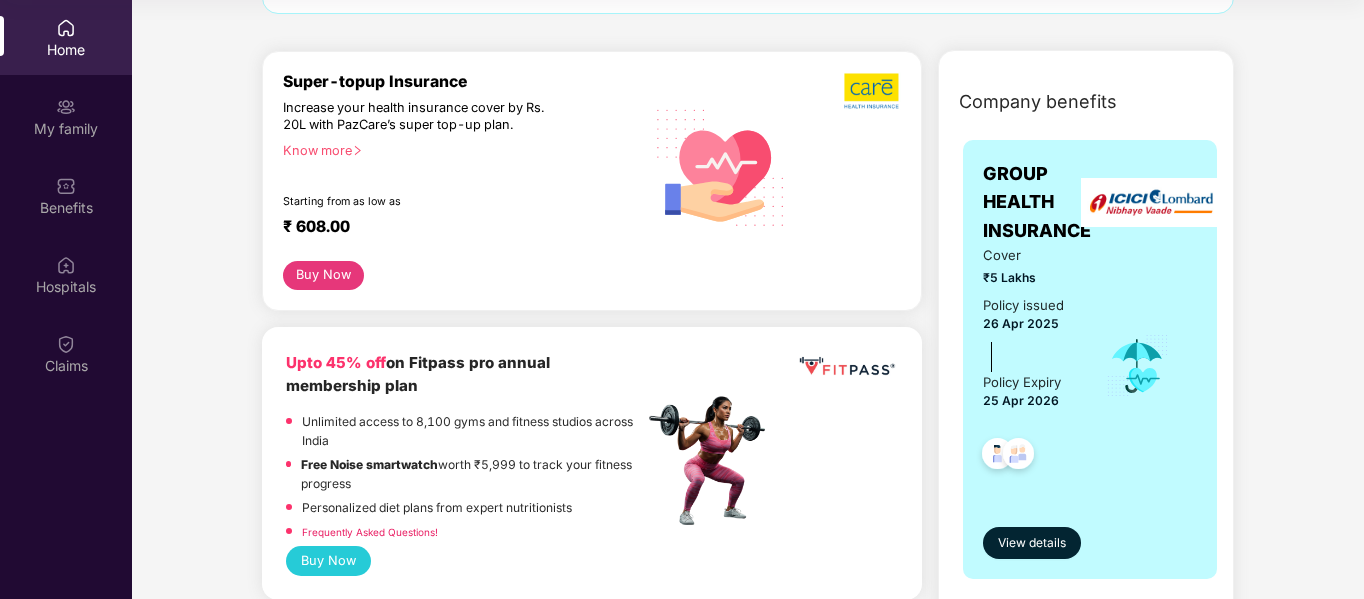 click on "Know more" at bounding box center [457, 150] 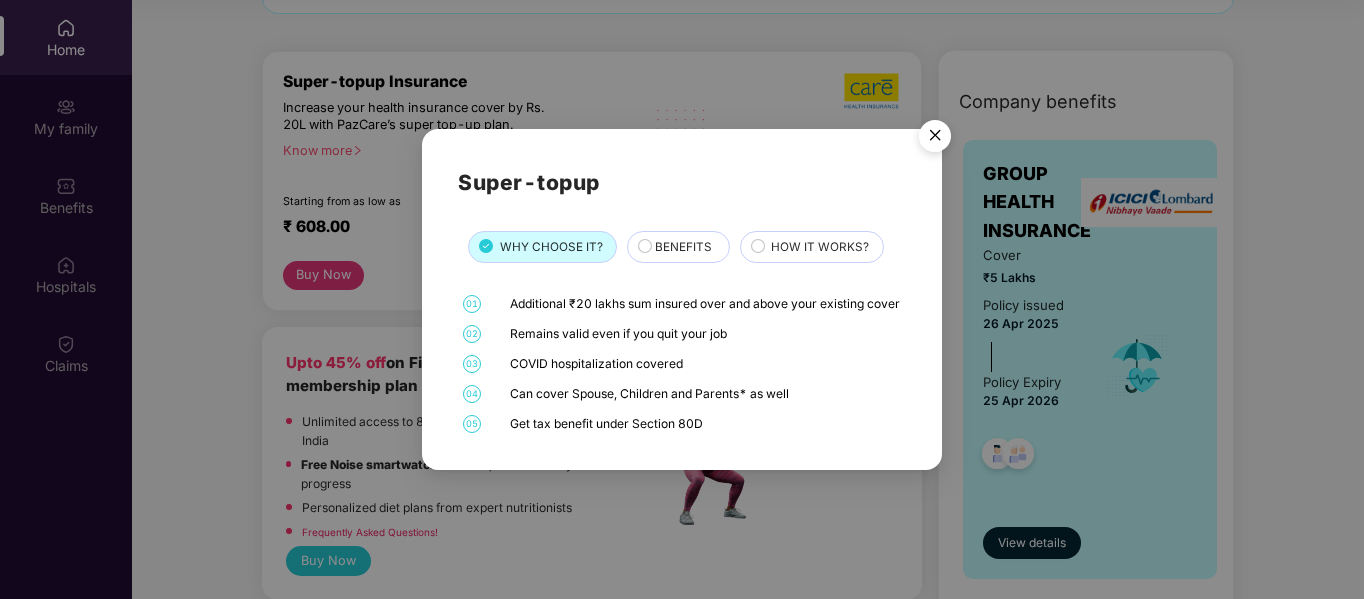 click on "BENEFITS" at bounding box center [683, 247] 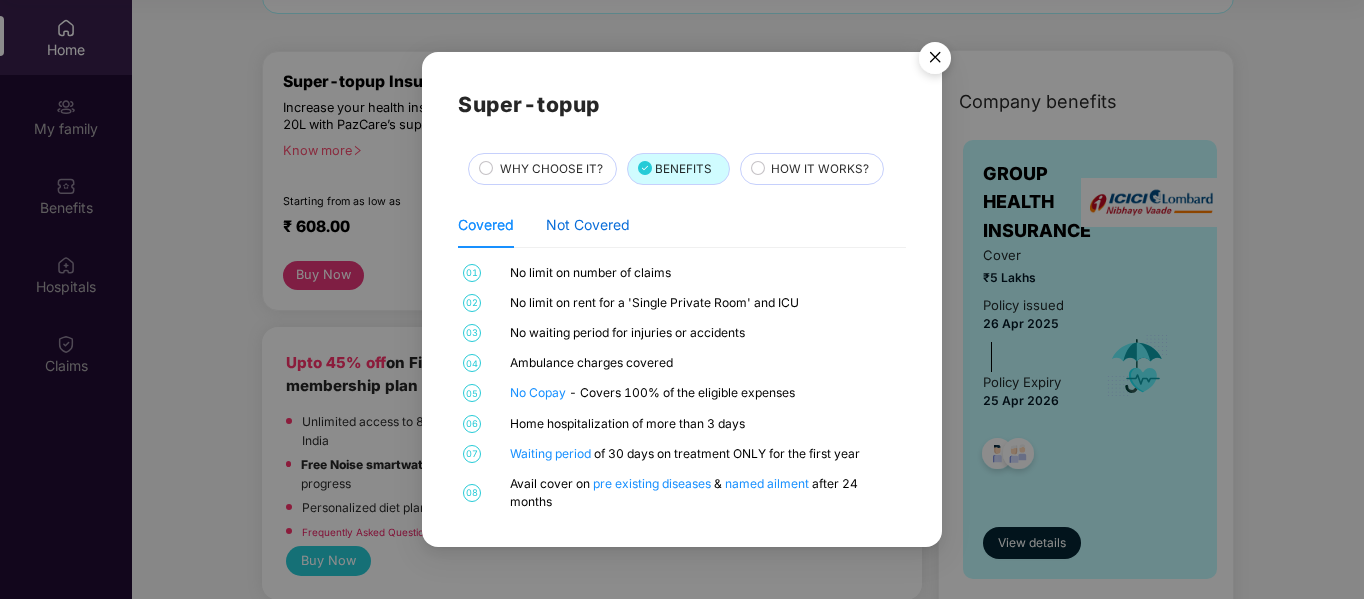 click on "Not Covered" at bounding box center [588, 225] 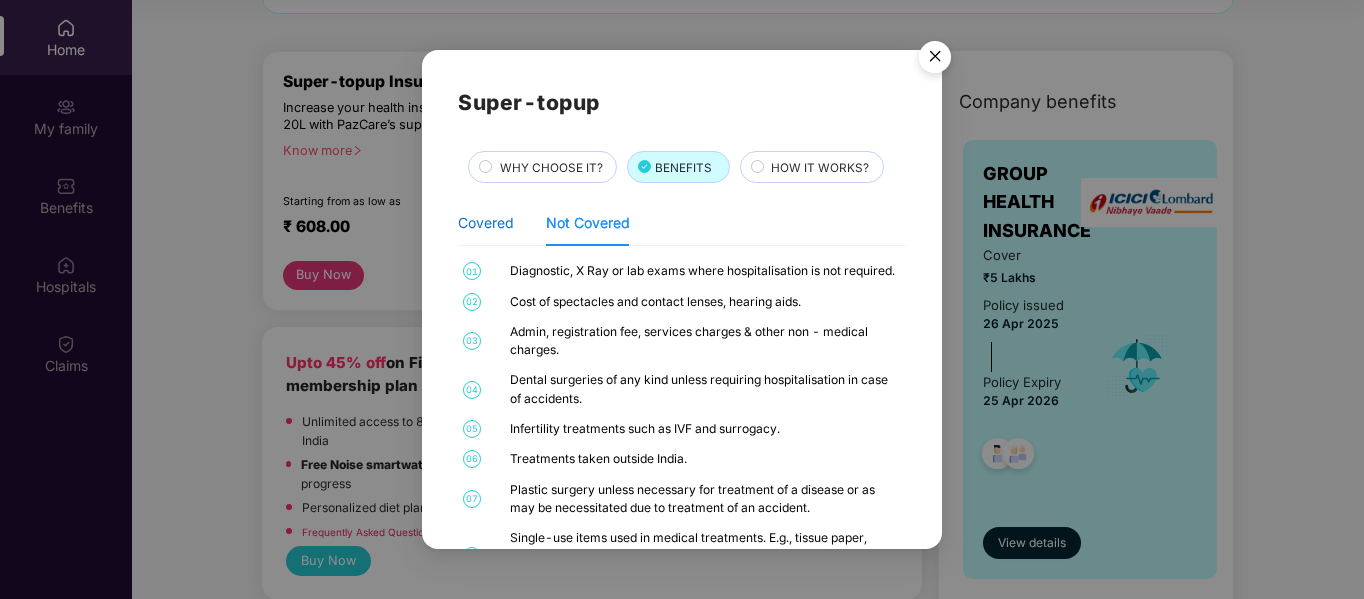 click on "Covered" at bounding box center [486, 223] 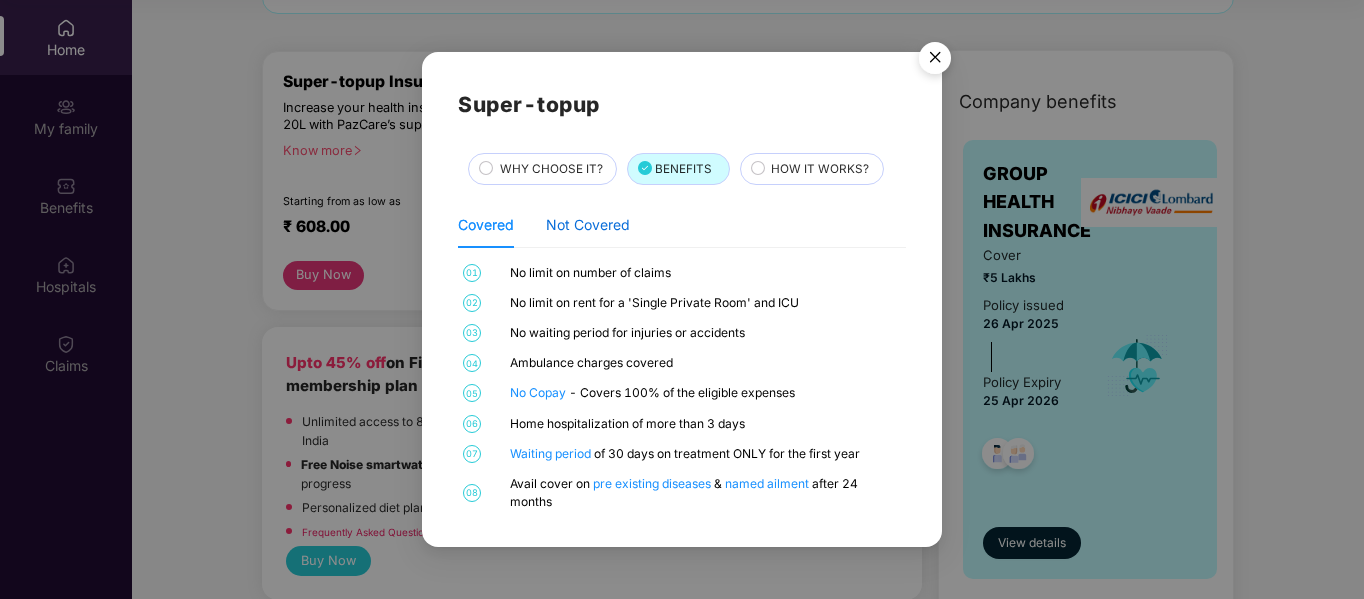 click on "Not Covered" at bounding box center [588, 225] 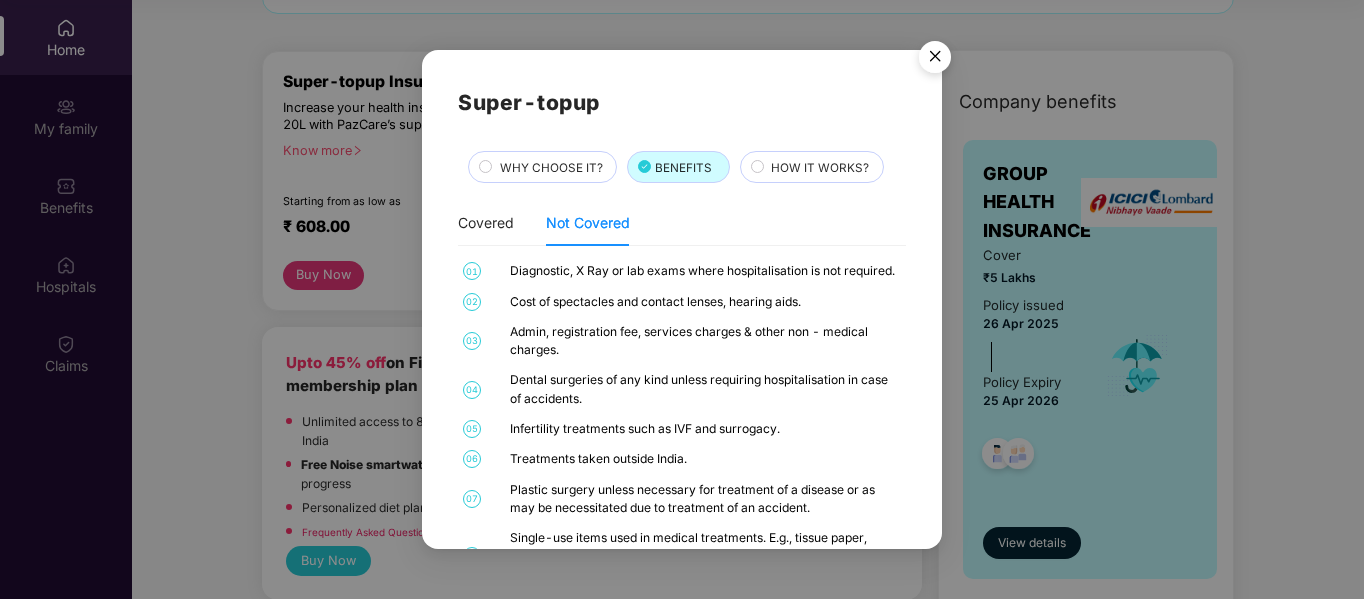 scroll, scrollTop: 16, scrollLeft: 0, axis: vertical 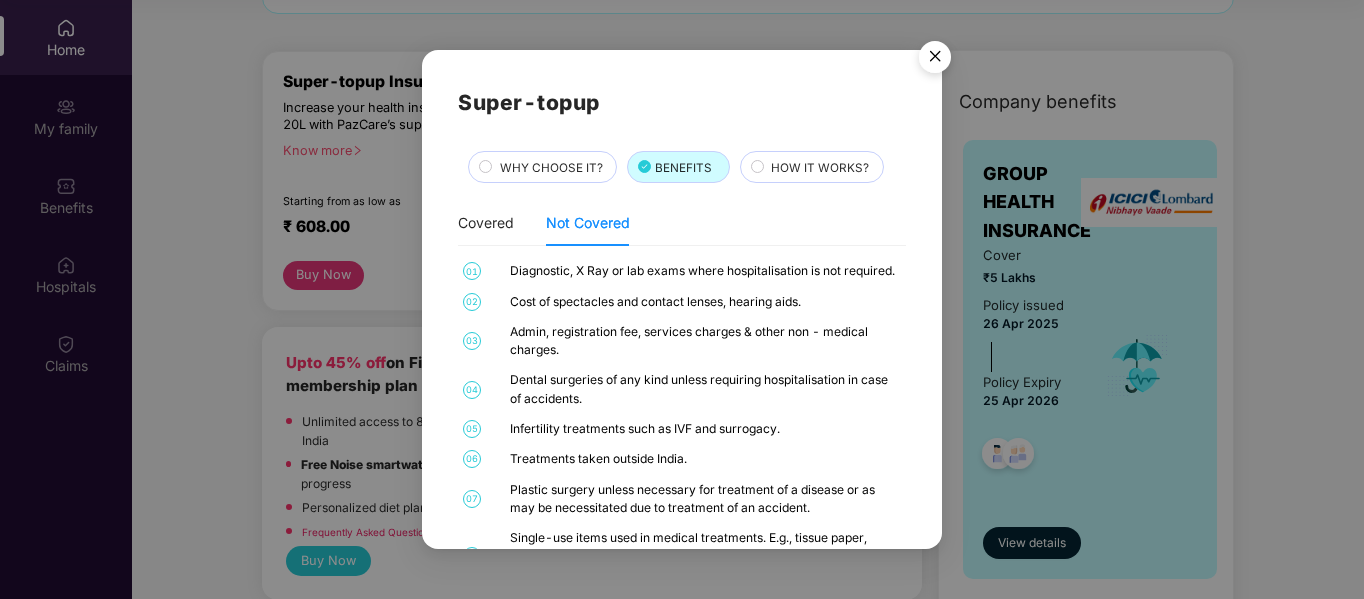 click on "HOW IT WORKS?" at bounding box center [820, 168] 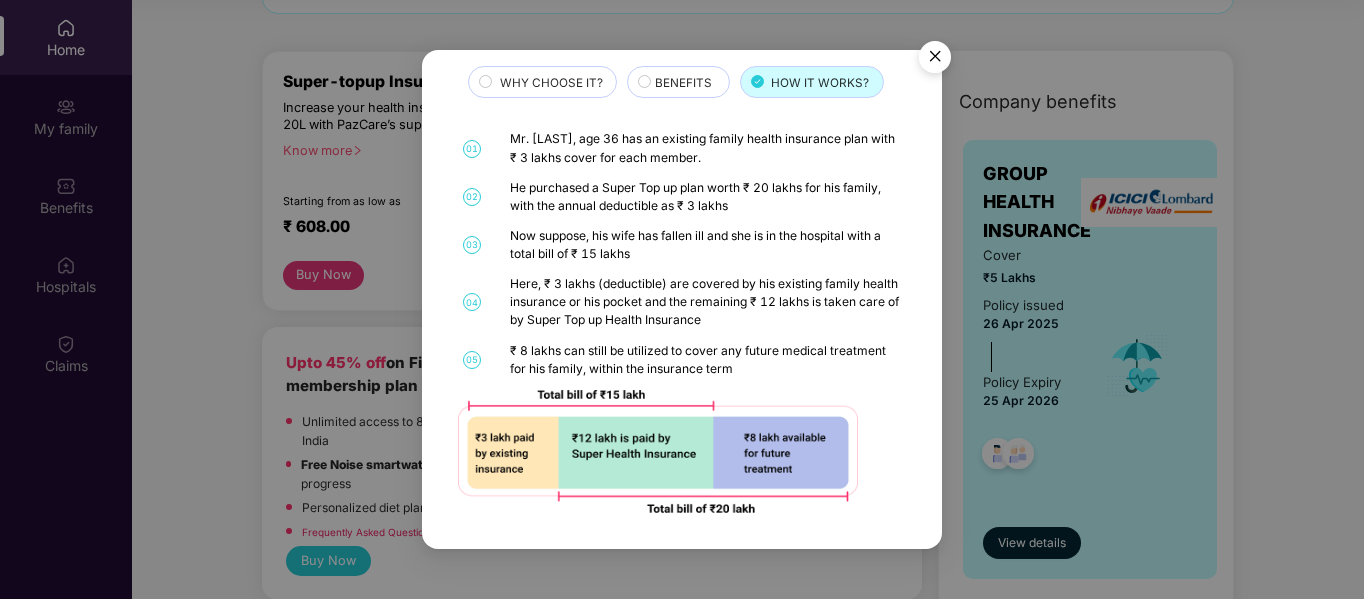 scroll, scrollTop: 0, scrollLeft: 0, axis: both 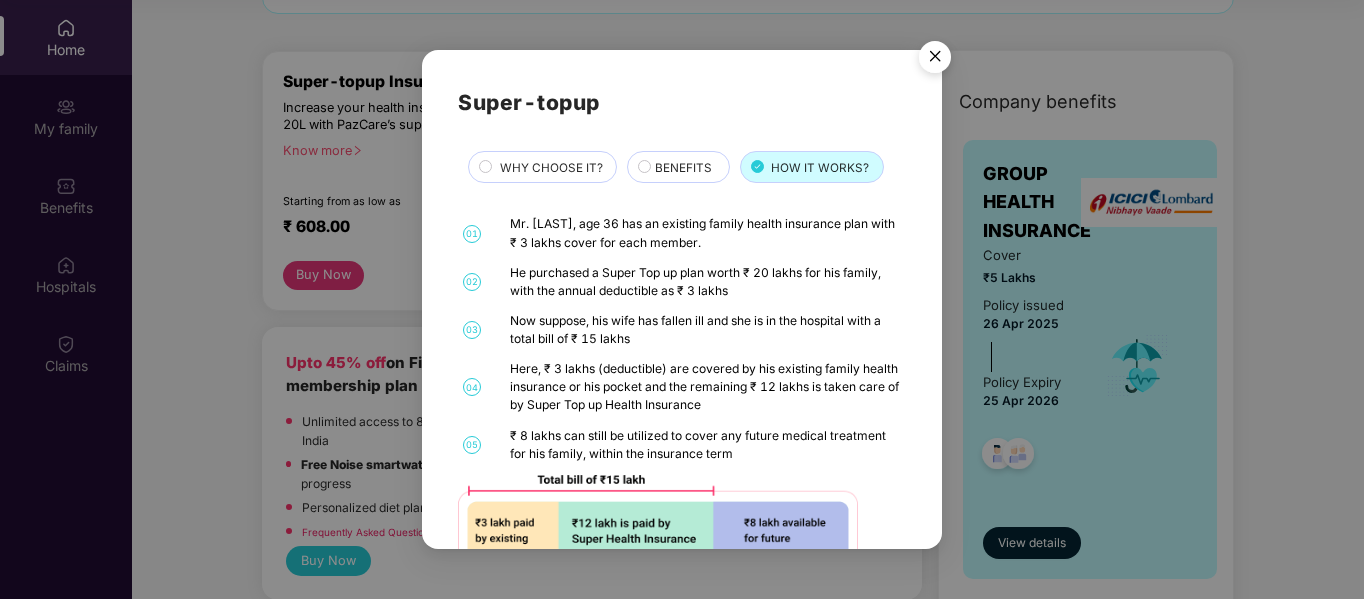 click at bounding box center [935, 60] 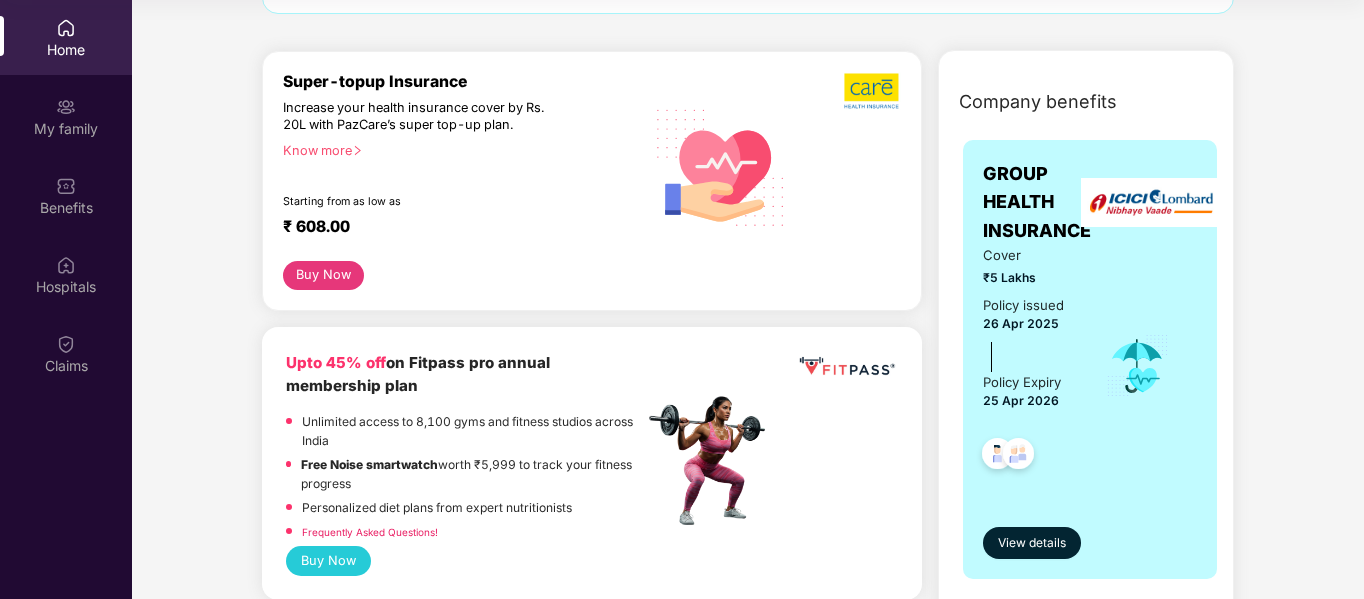 scroll, scrollTop: 0, scrollLeft: 0, axis: both 